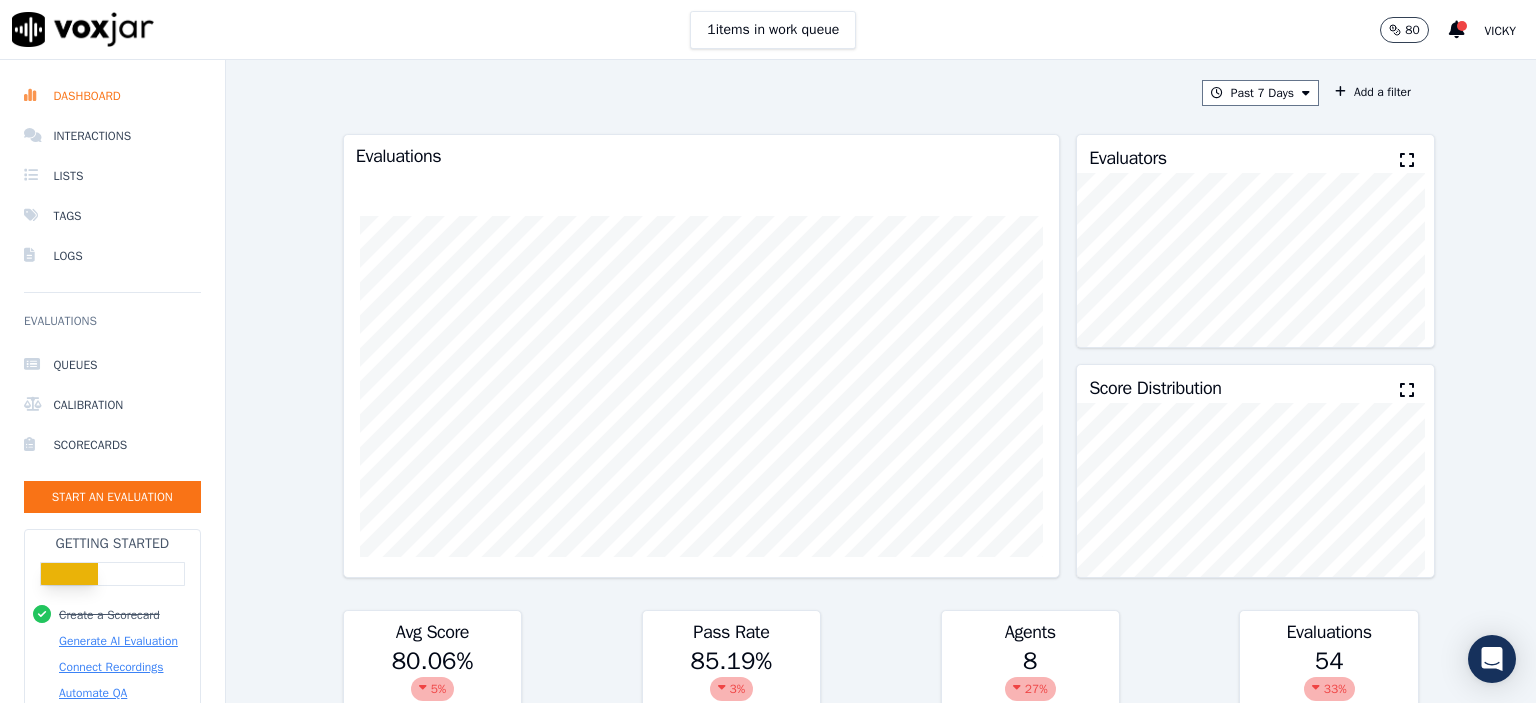 scroll, scrollTop: 0, scrollLeft: 0, axis: both 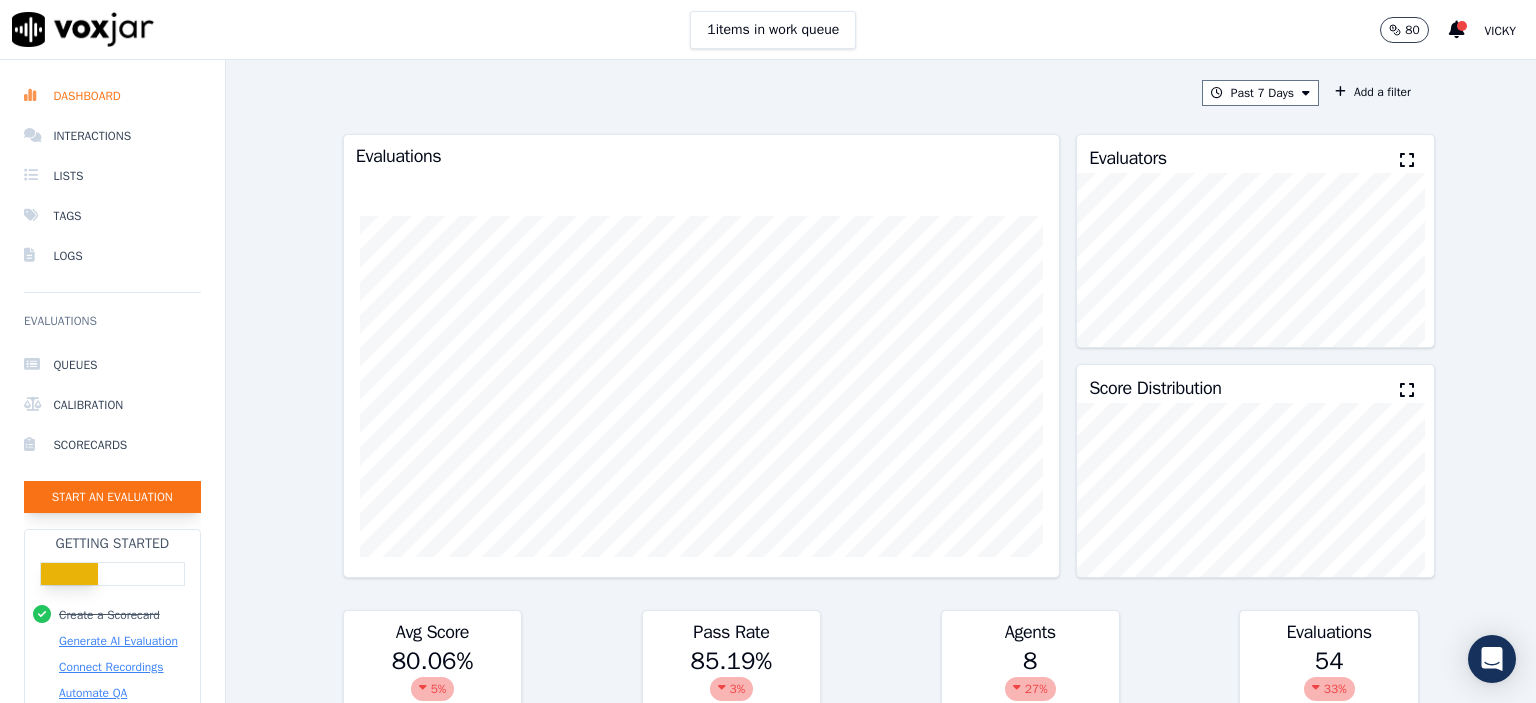 click on "Start an Evaluation" 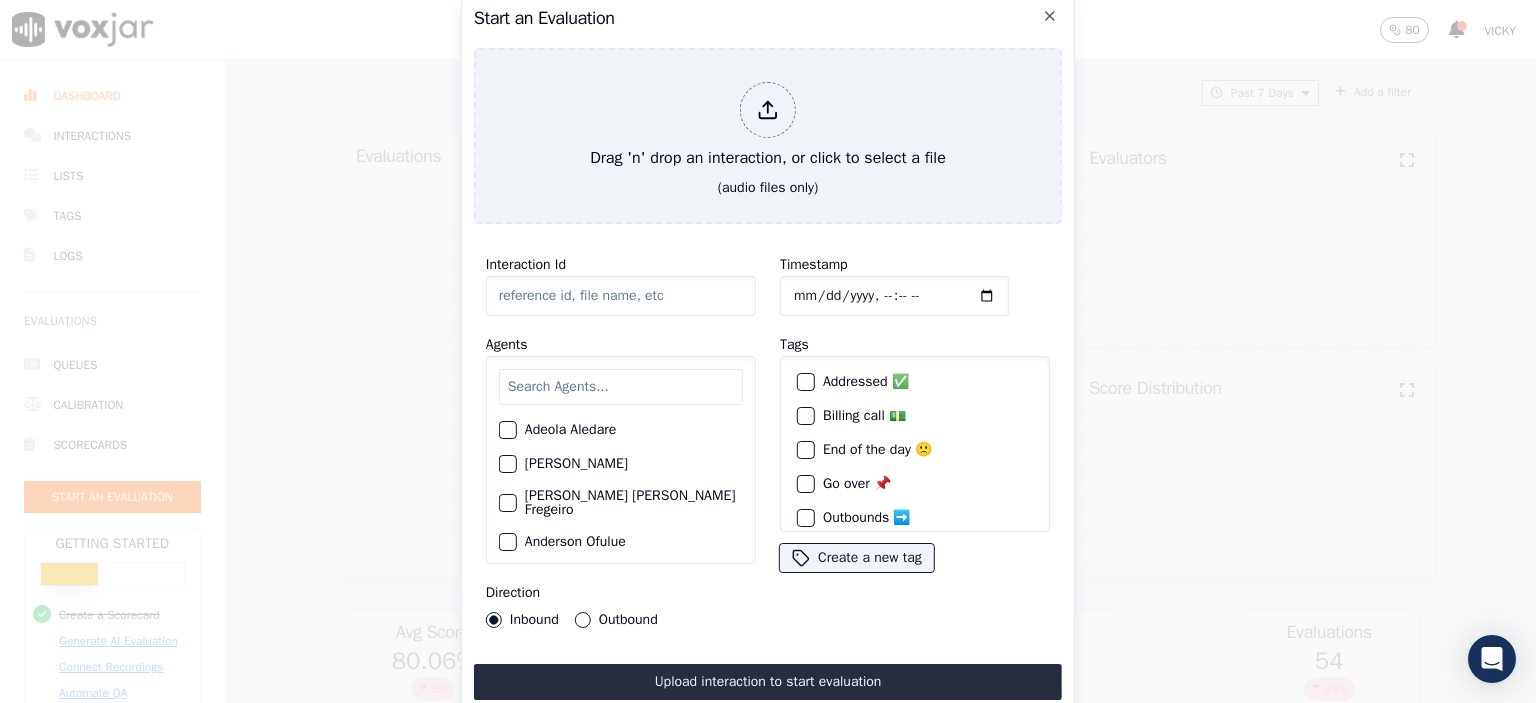 click on "Interaction Id" 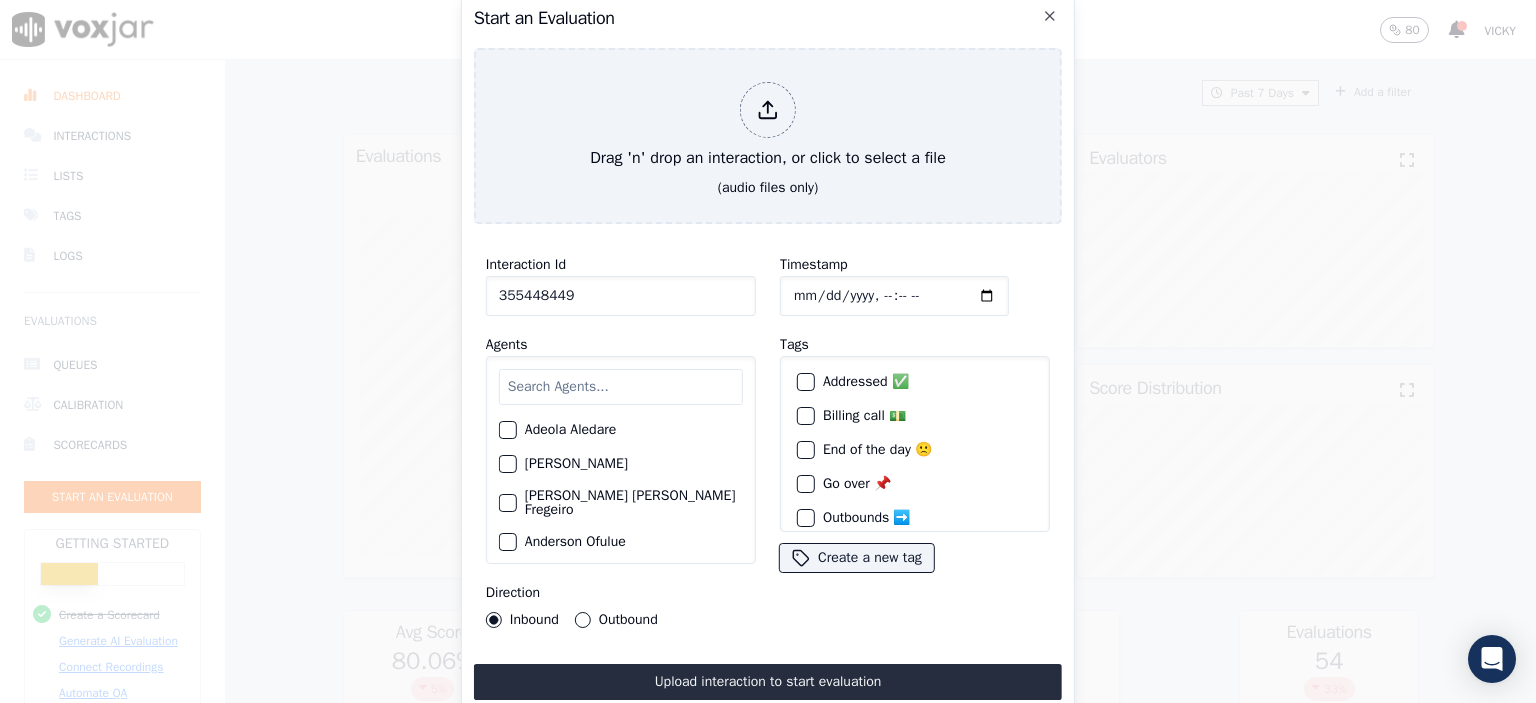 type on "355448449" 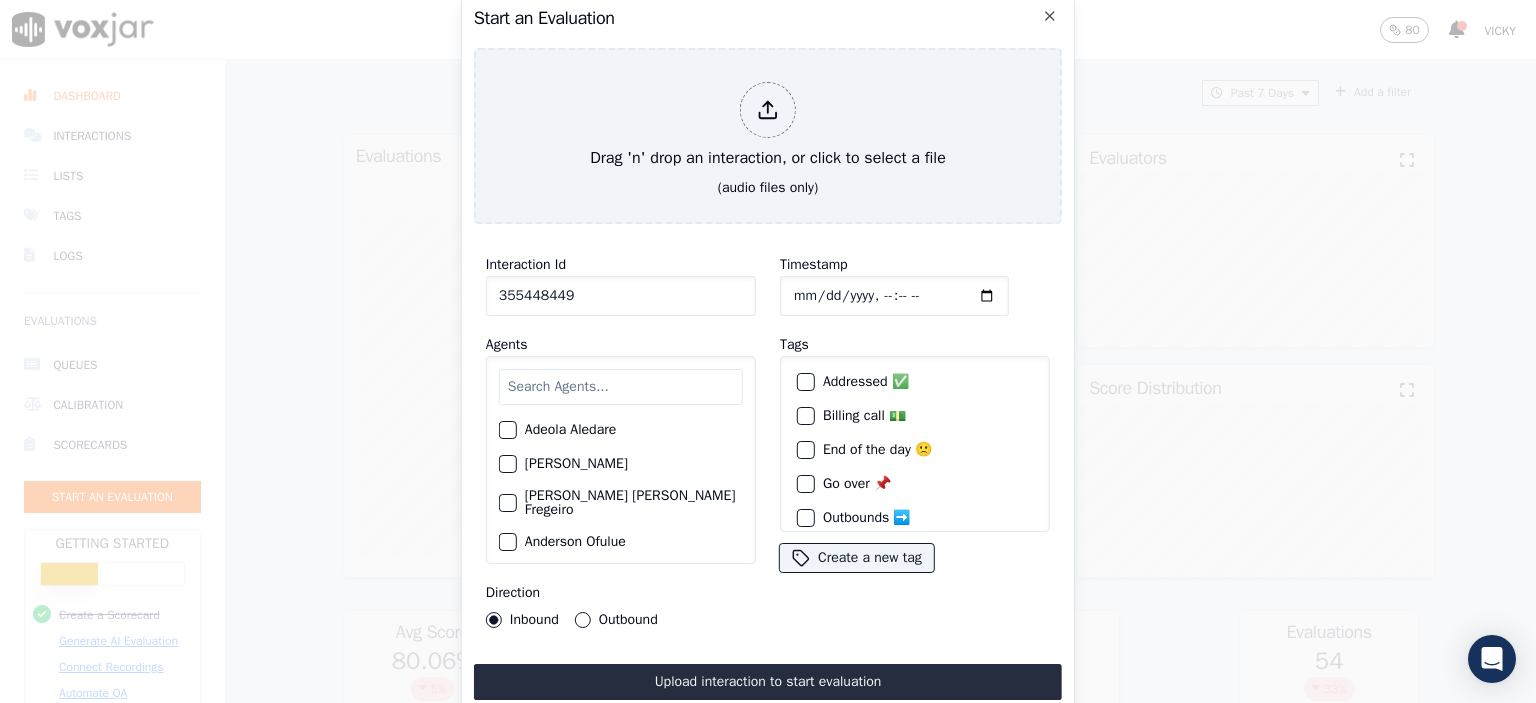 type on "[DATE]T14:26" 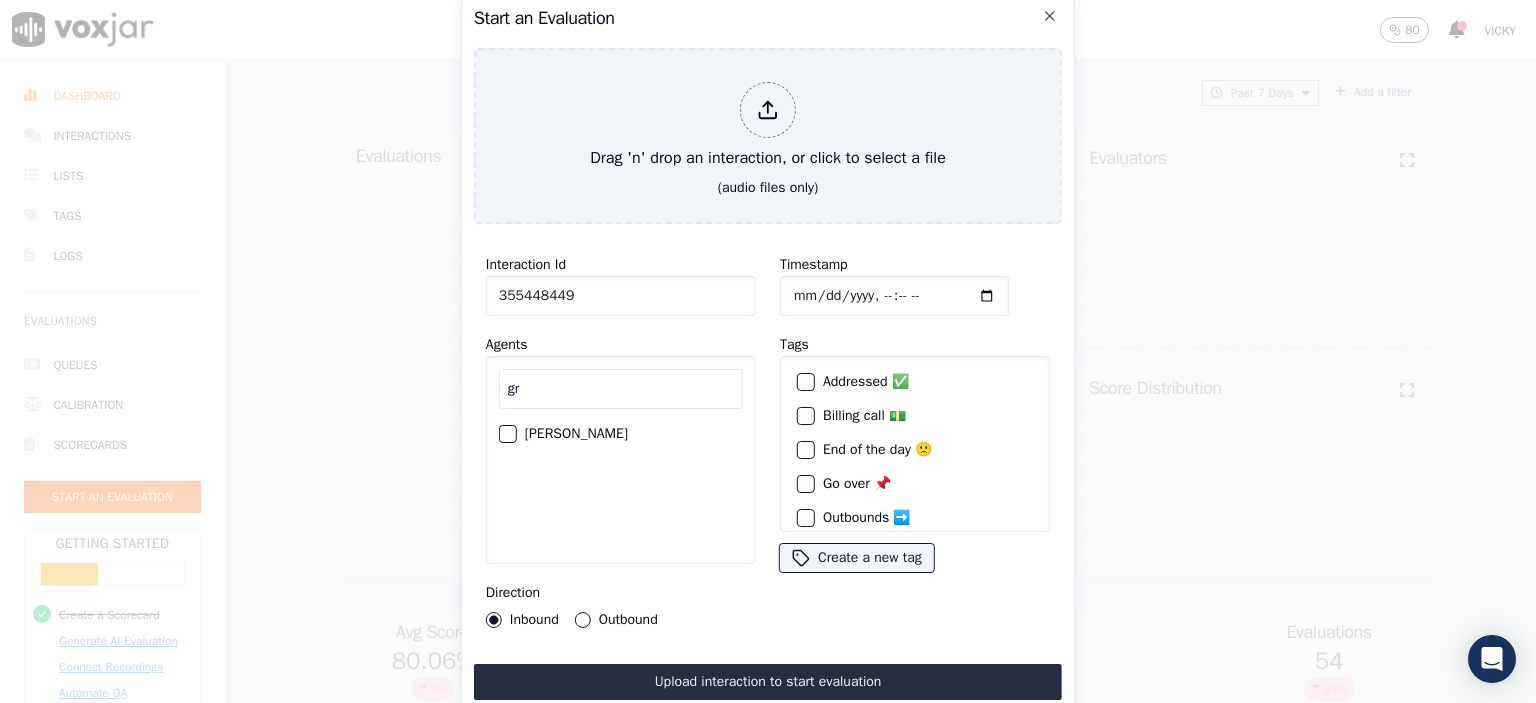 type on "gr" 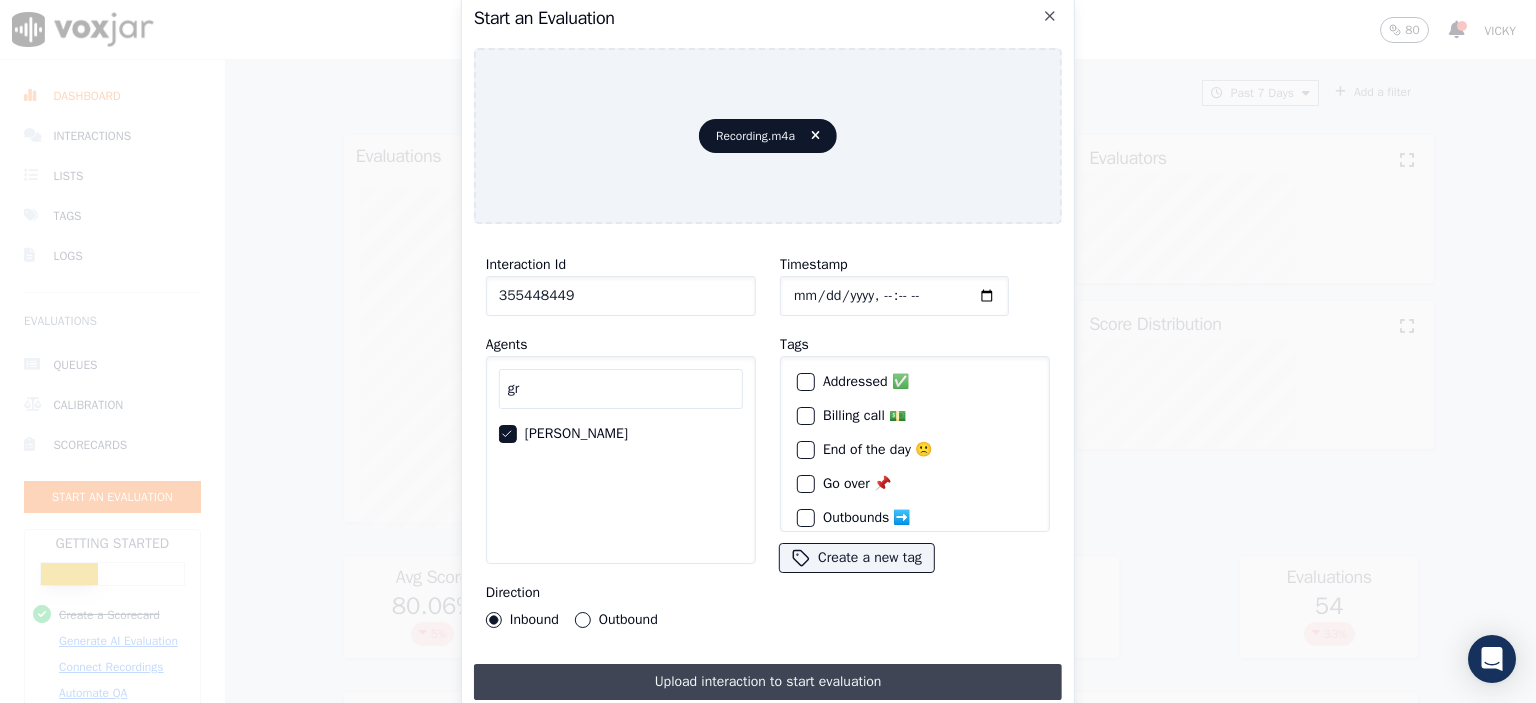 click on "Upload interaction to start evaluation" at bounding box center [768, 682] 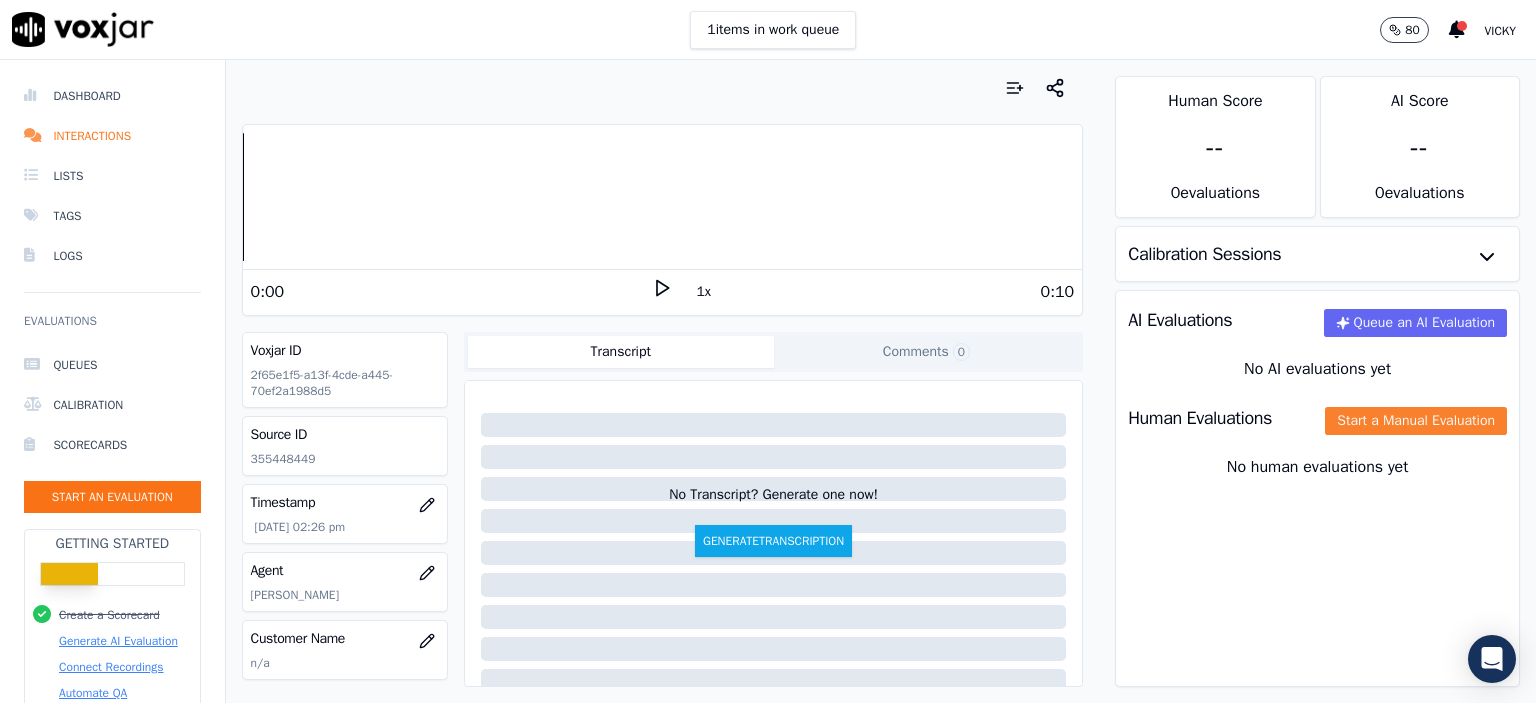 click on "Start a Manual Evaluation" 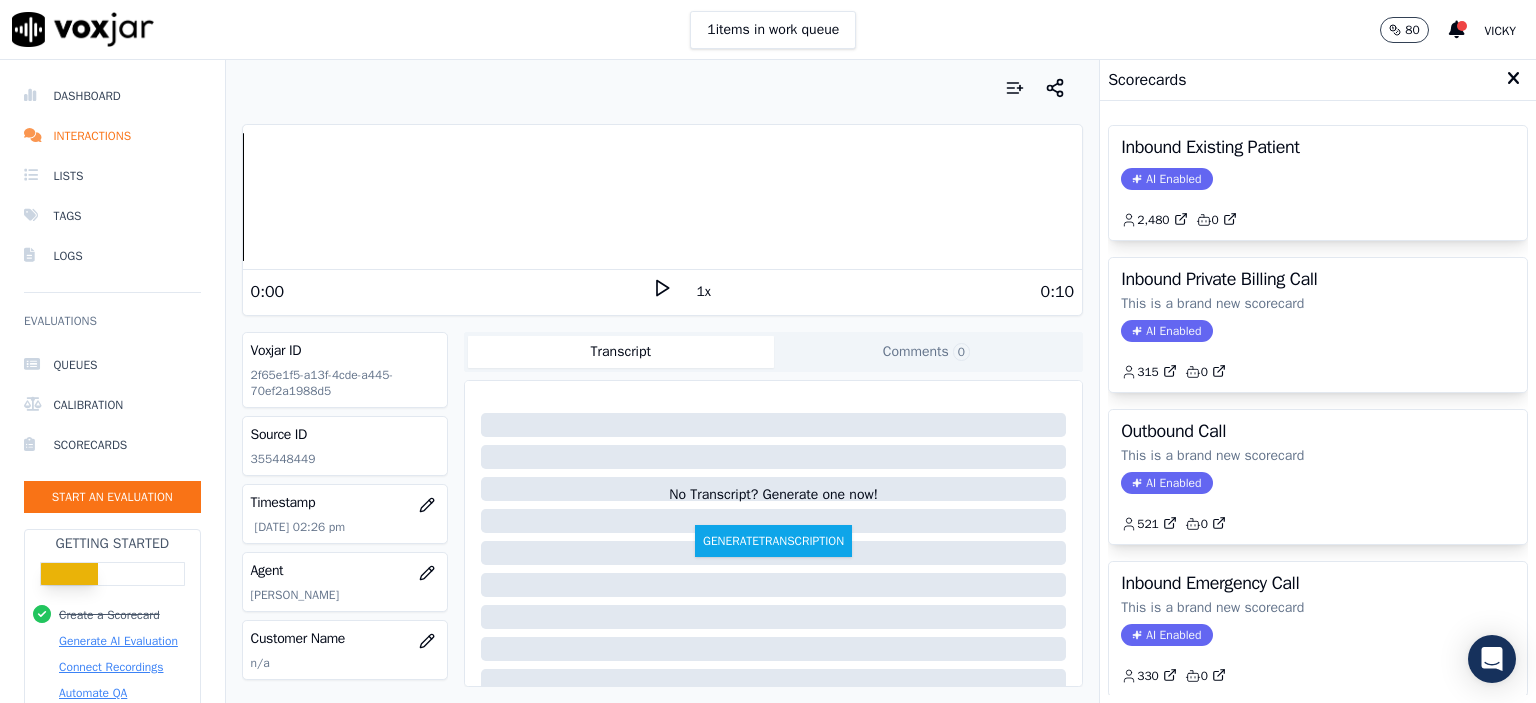 click on "Scorecards" at bounding box center (1318, 80) 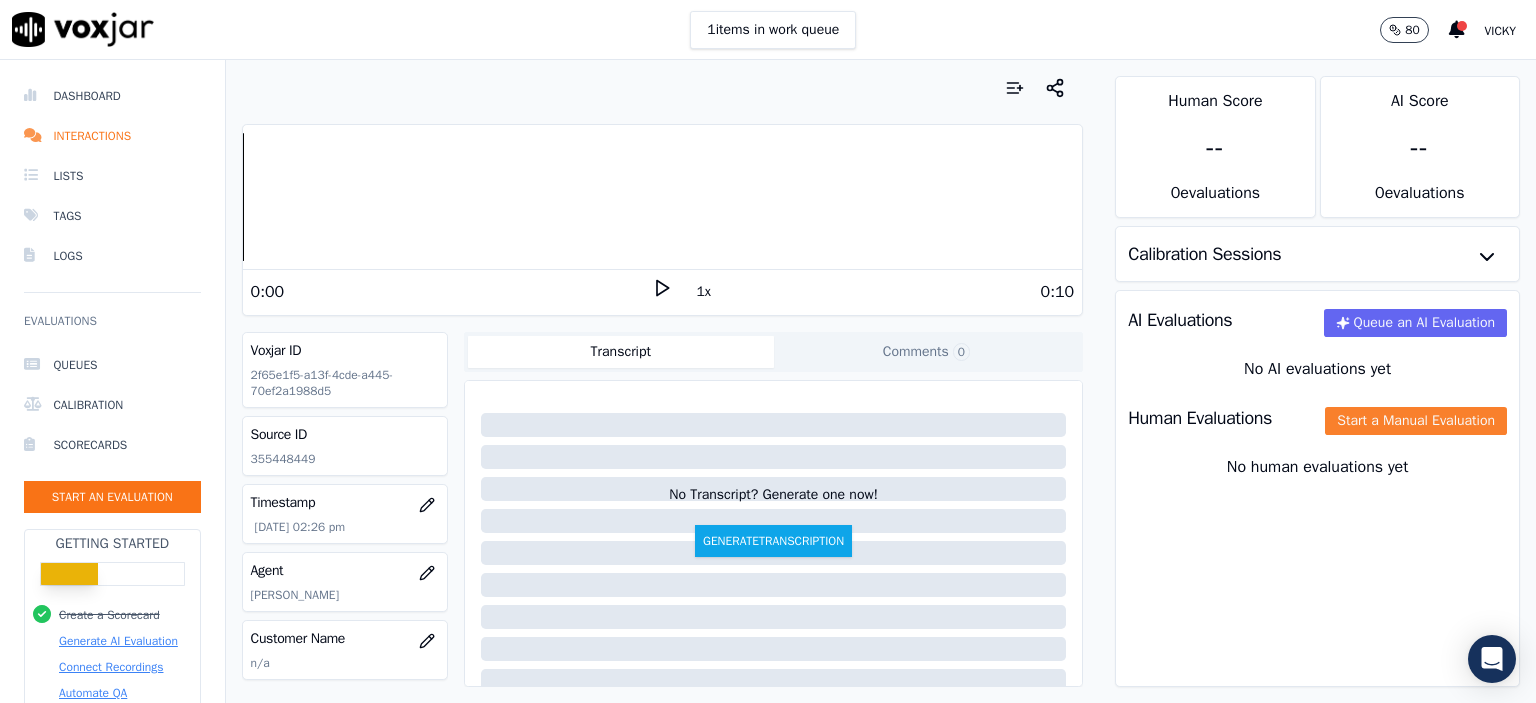 click on "Start a Manual Evaluation" 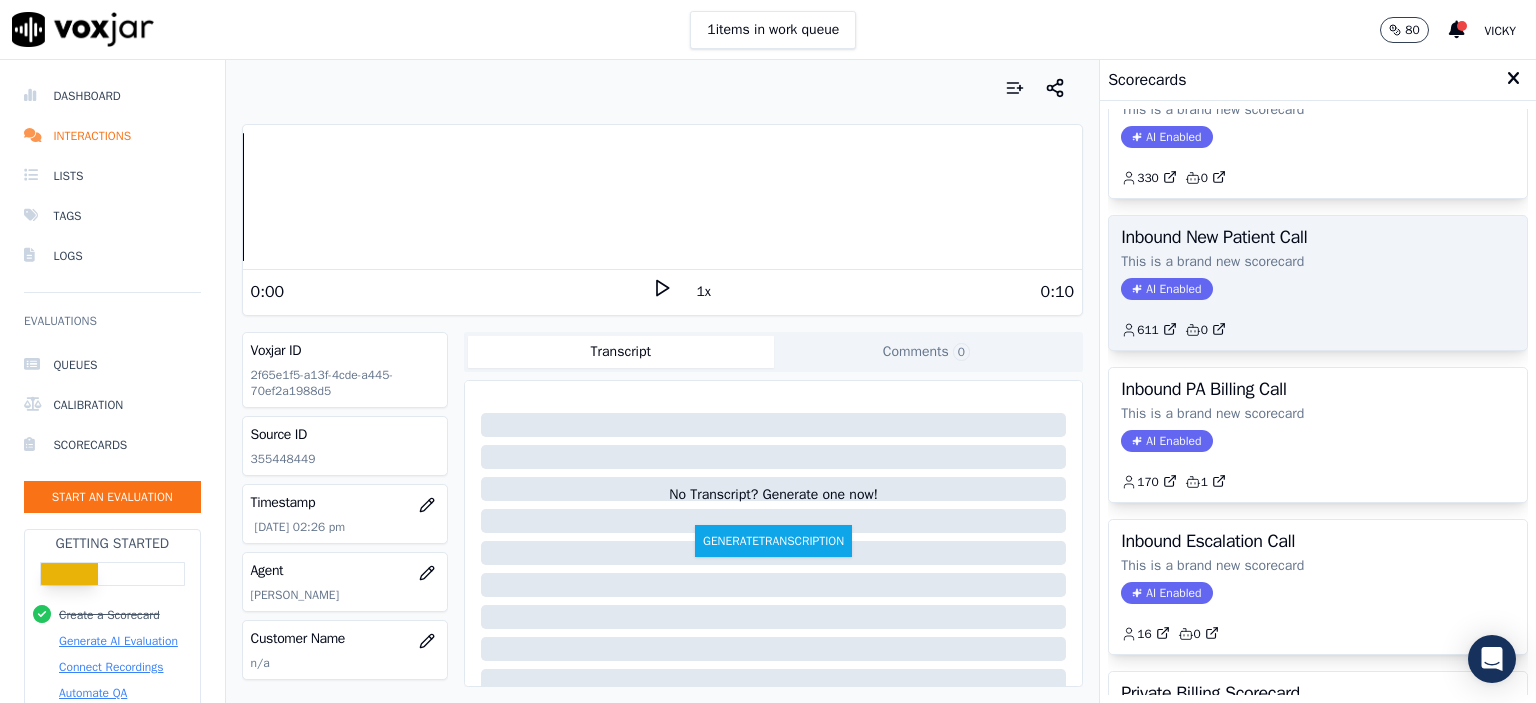 scroll, scrollTop: 500, scrollLeft: 0, axis: vertical 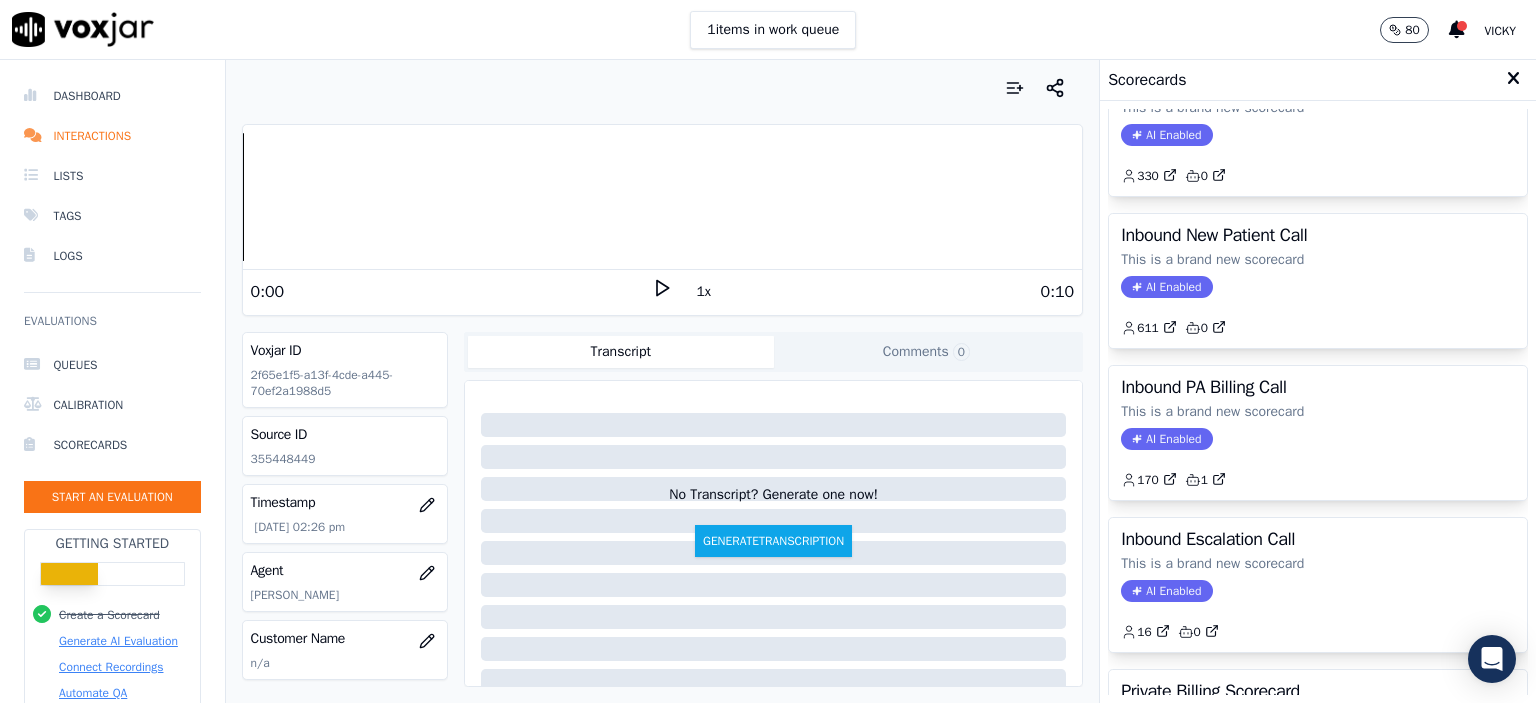 click on "Inbound PA Billing Call   This is a brand new scorecard     AI Enabled       170         1" at bounding box center (1318, 433) 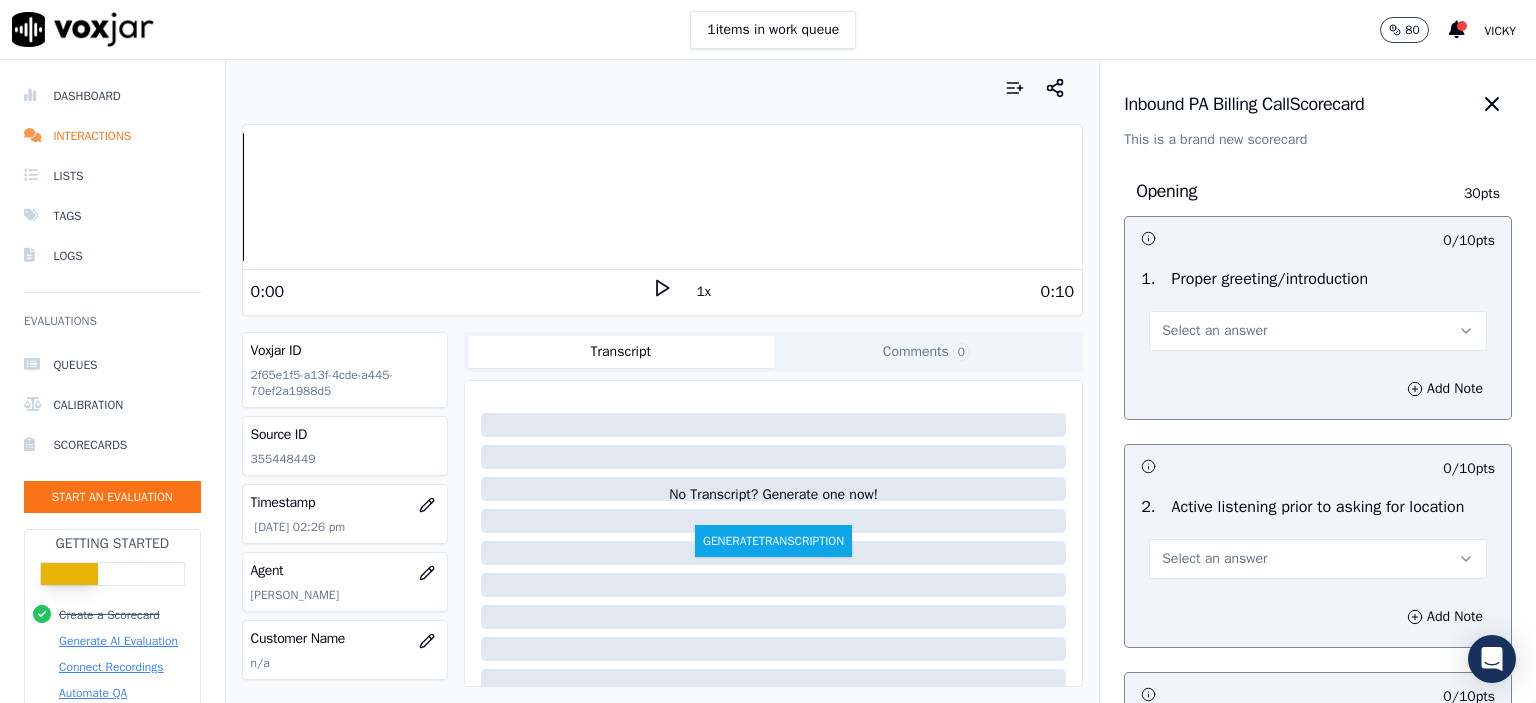 click on "Select an answer" at bounding box center [1318, 331] 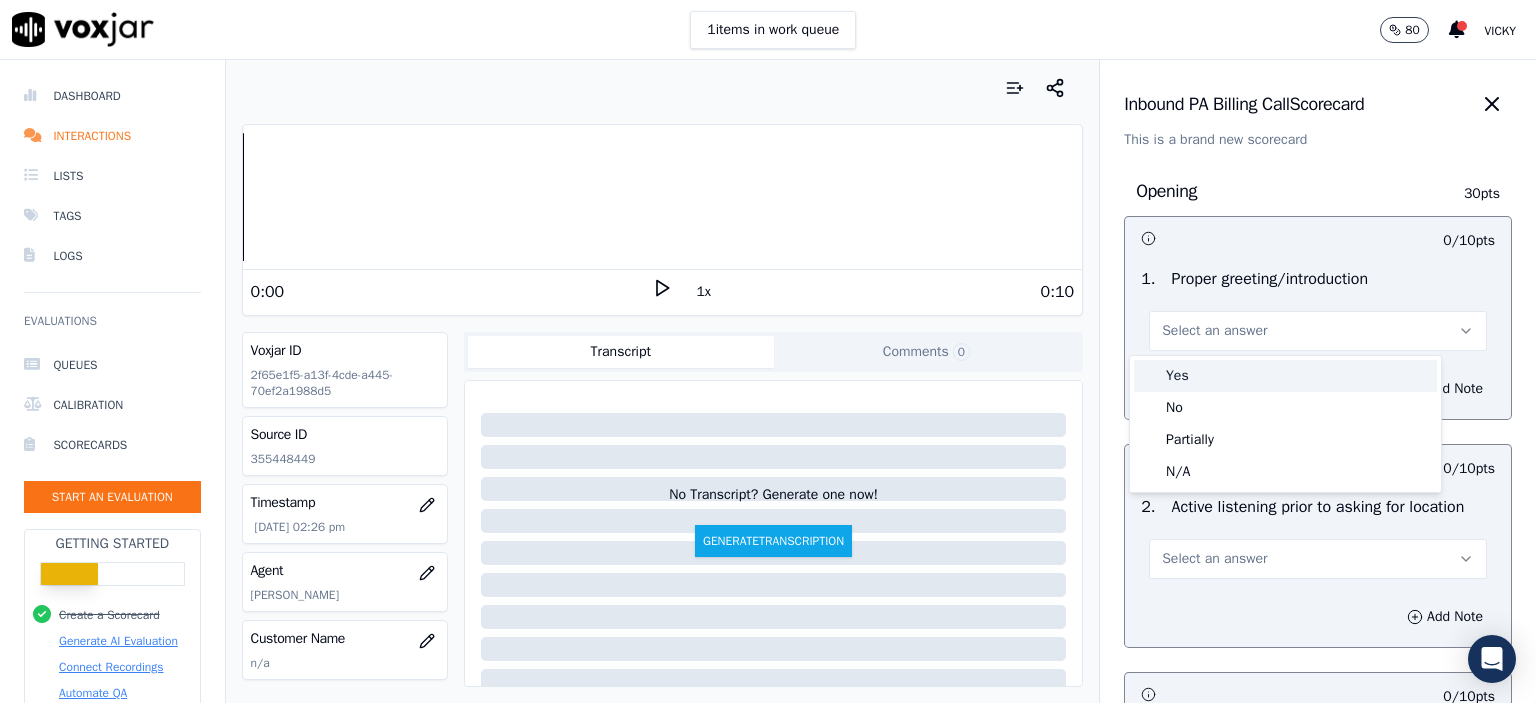 click on "Yes" at bounding box center (1285, 376) 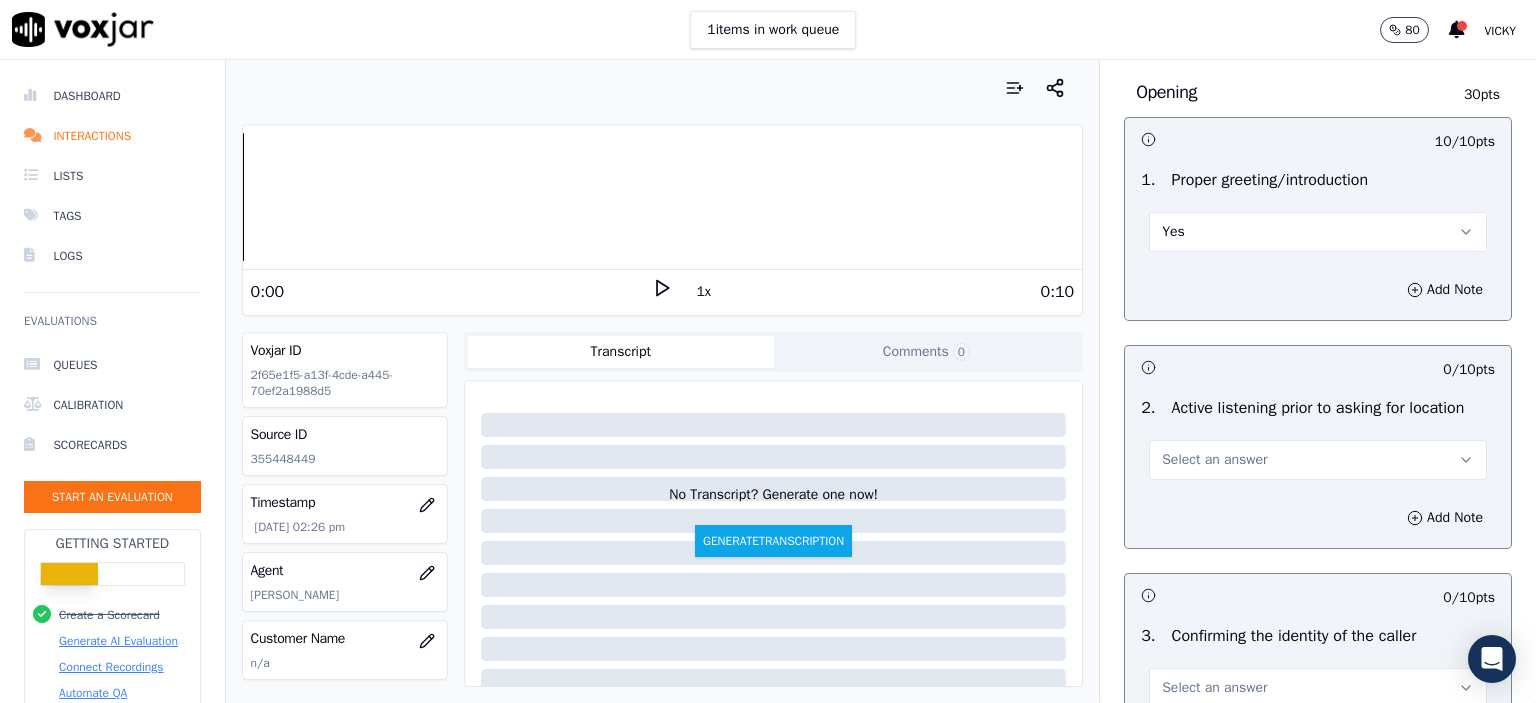 scroll, scrollTop: 100, scrollLeft: 0, axis: vertical 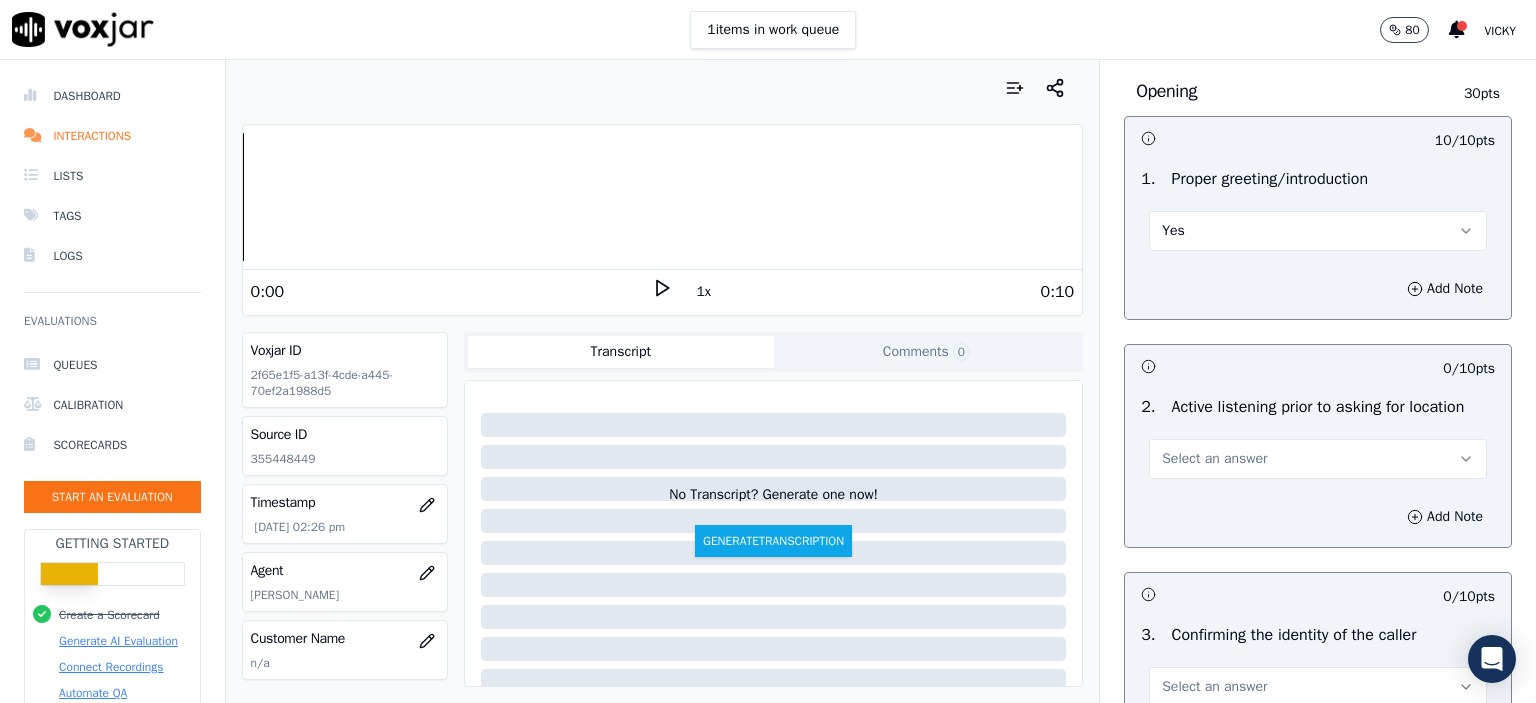 click on "Select an answer" at bounding box center (1214, 459) 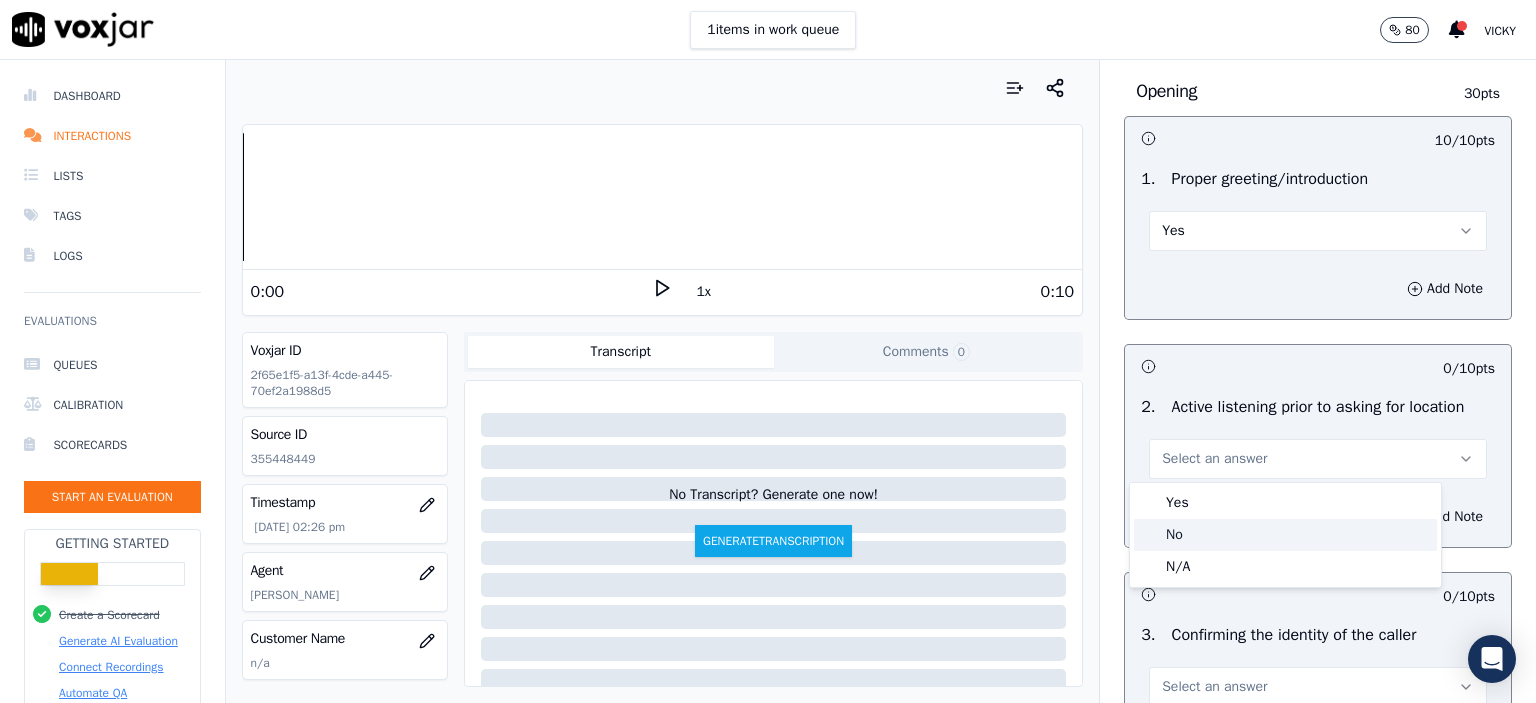 click on "No" 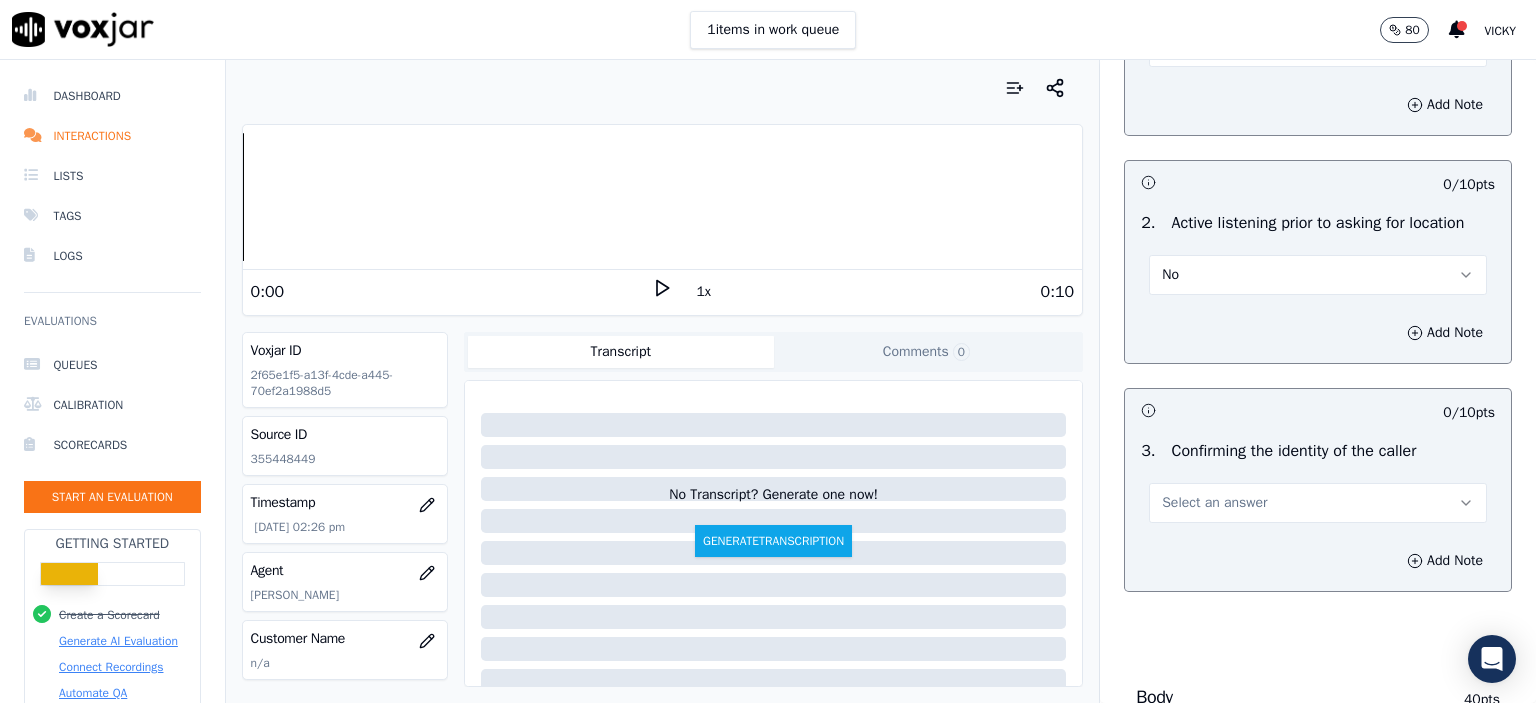 scroll, scrollTop: 300, scrollLeft: 0, axis: vertical 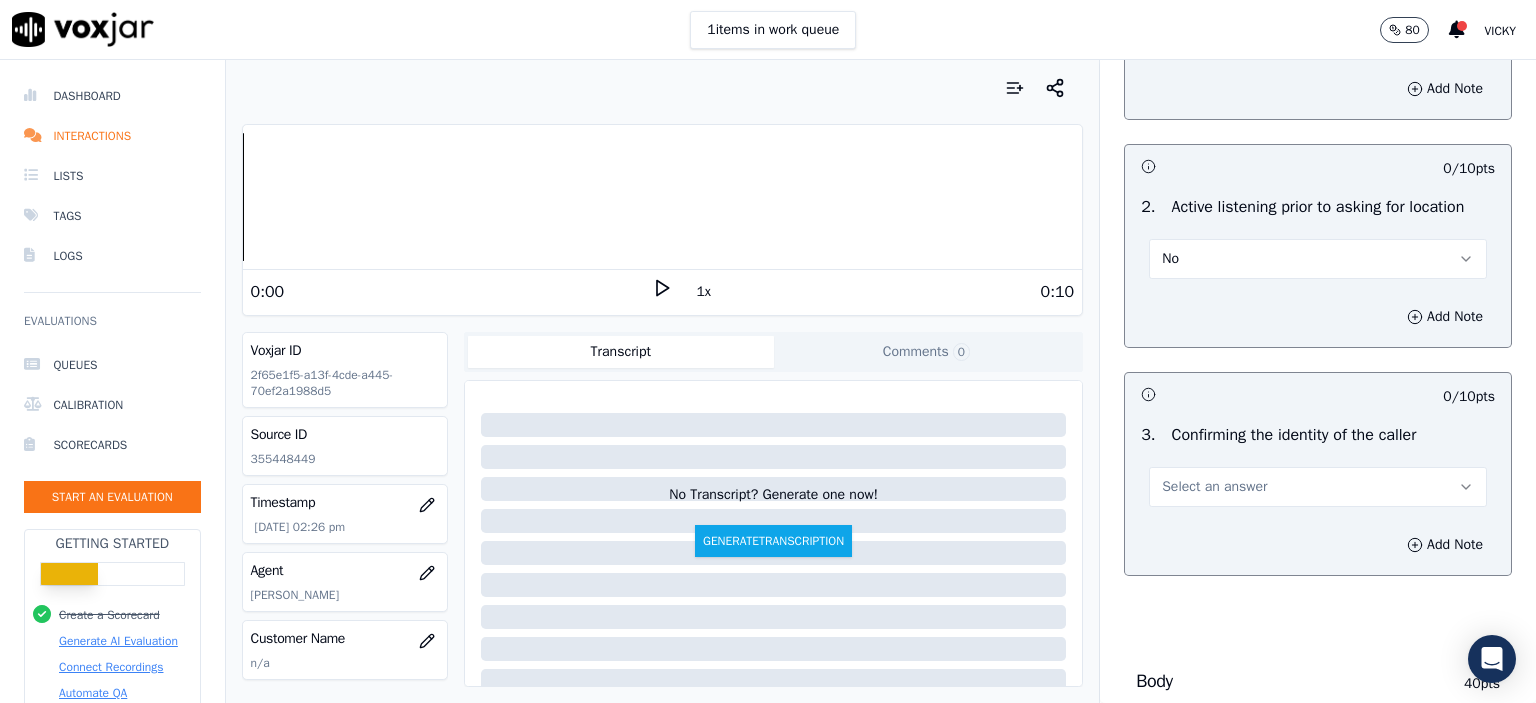 click on "Select an answer" at bounding box center (1318, 487) 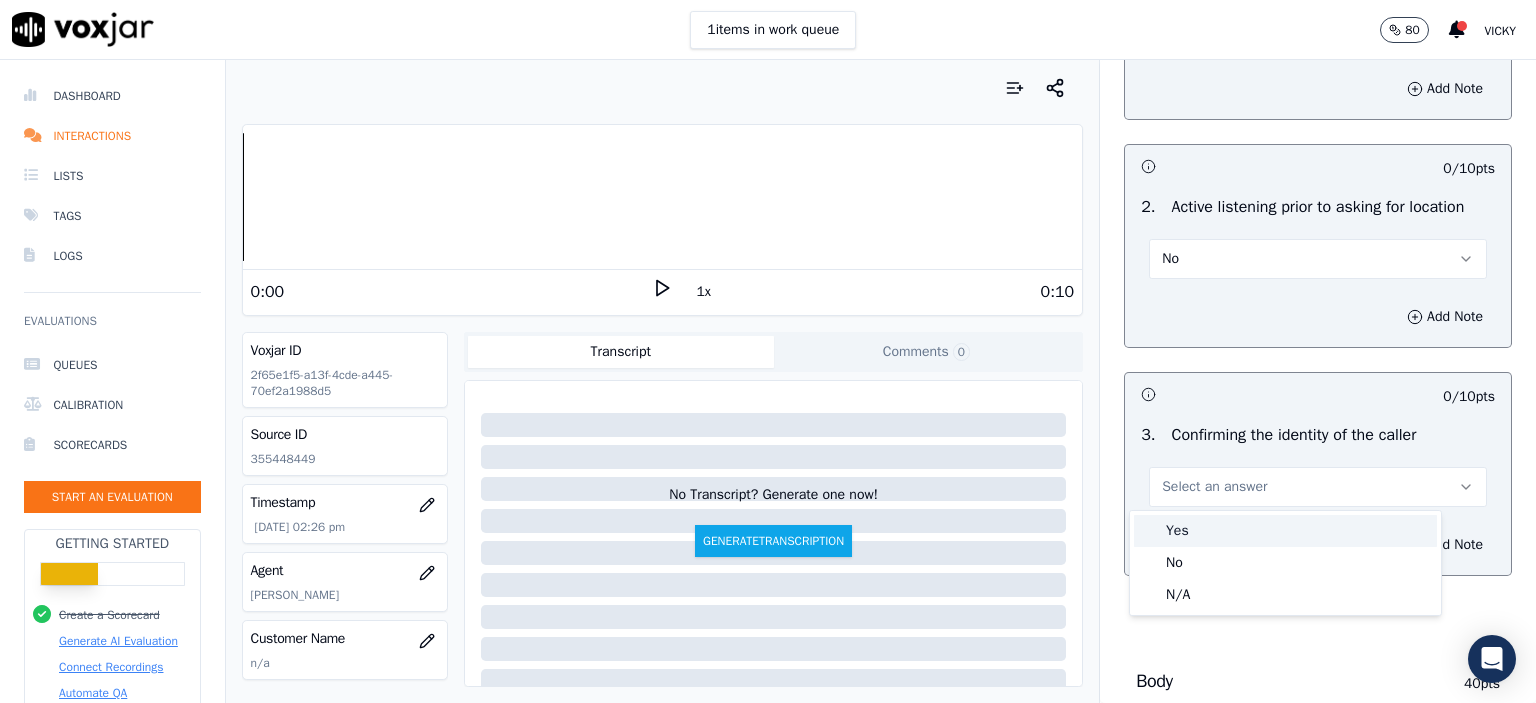 click on "No" 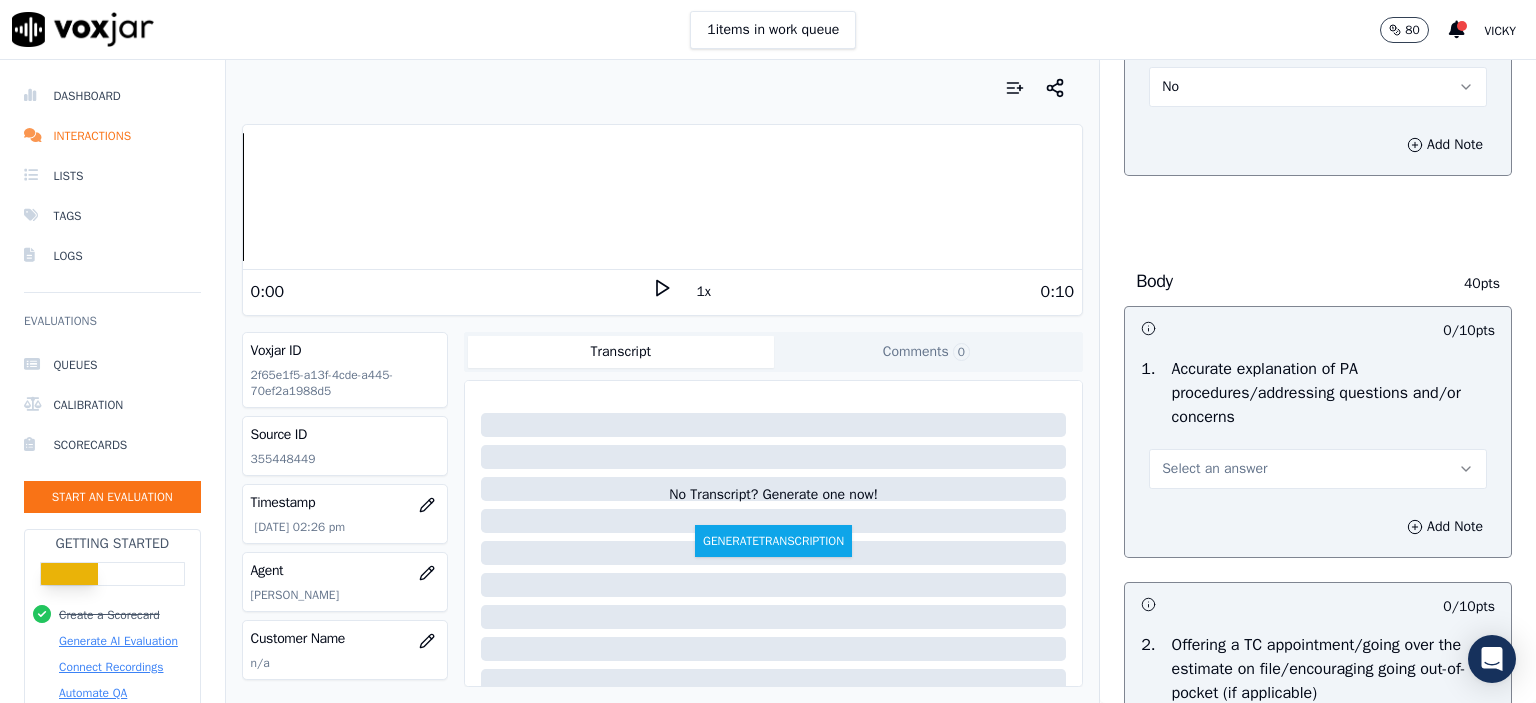 click on "Select an answer" at bounding box center (1214, 469) 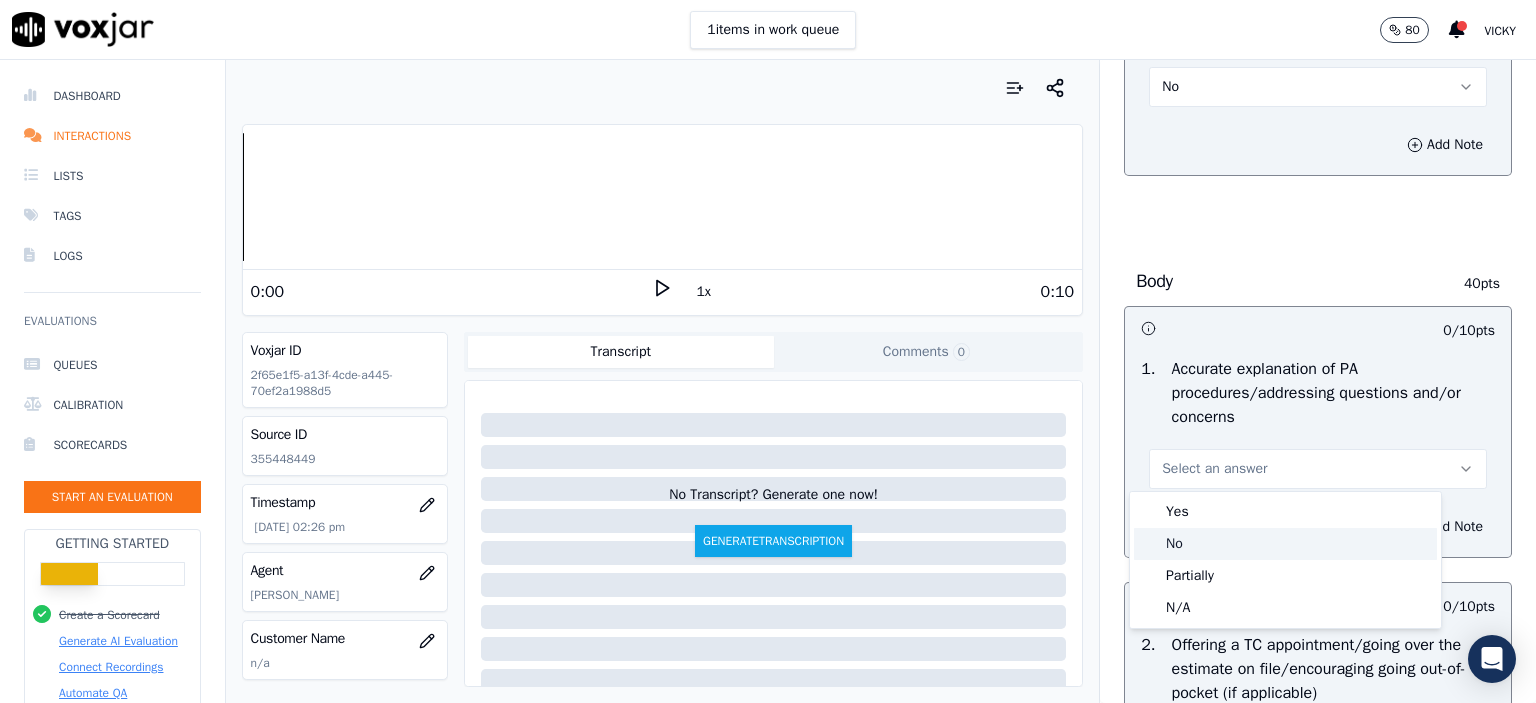 click on "No" 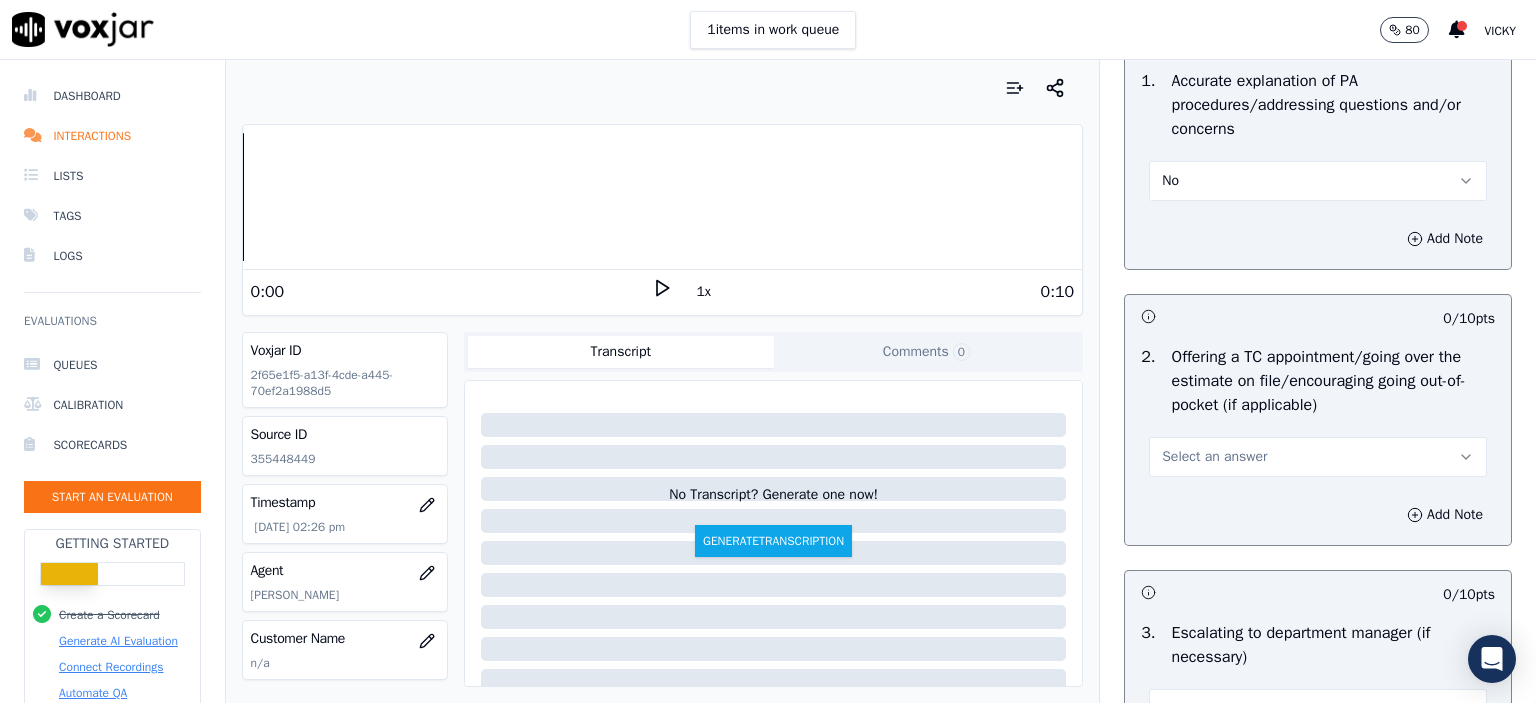 scroll, scrollTop: 1000, scrollLeft: 0, axis: vertical 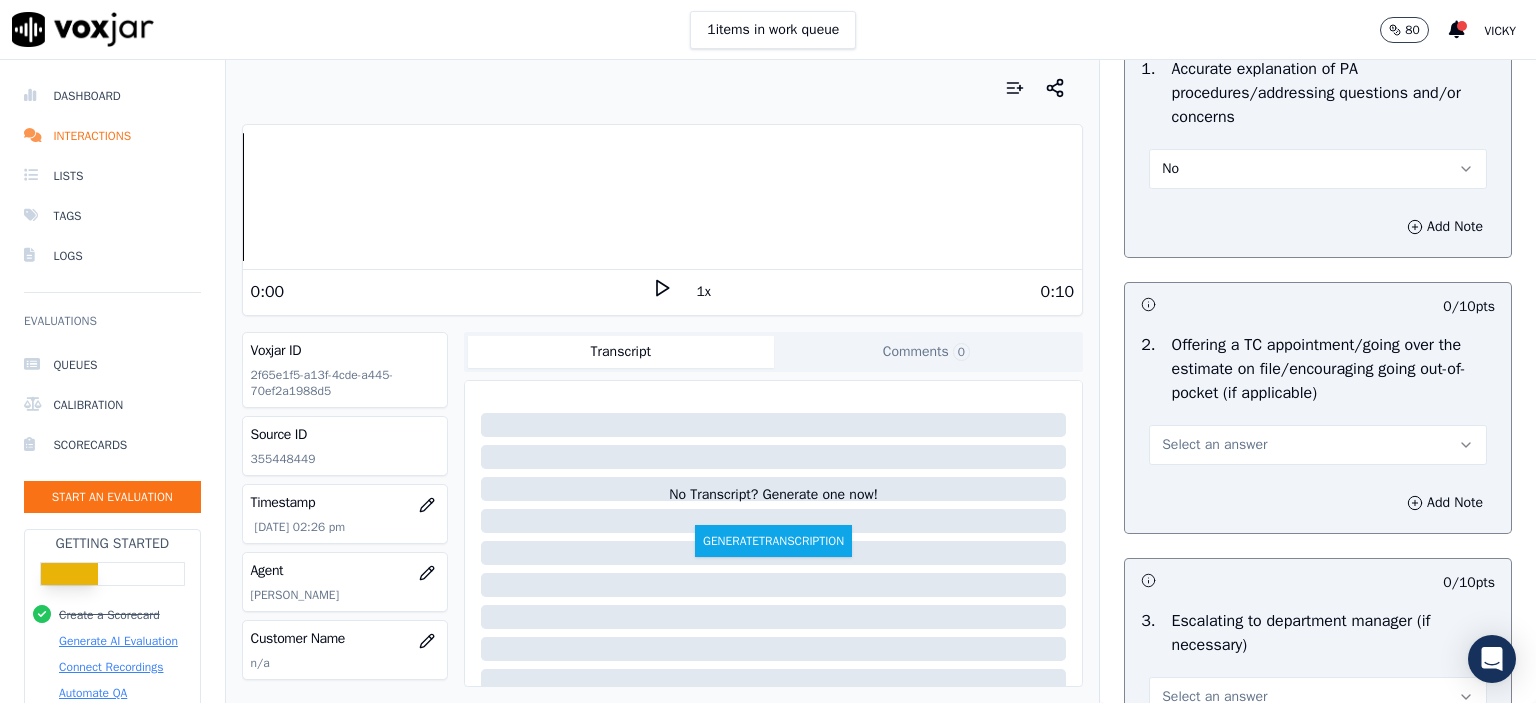 click on "Select an answer" at bounding box center (1214, 445) 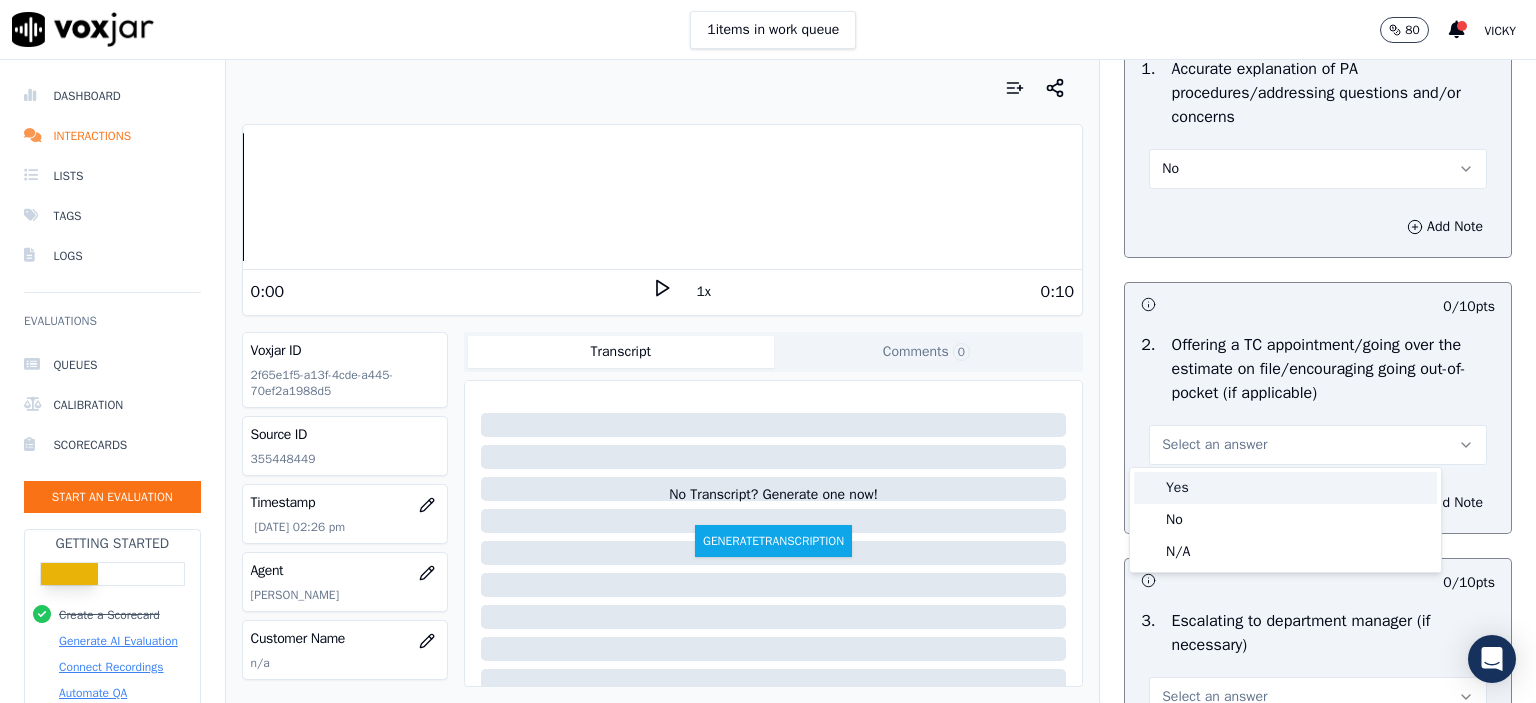 click on "Yes" at bounding box center (1285, 488) 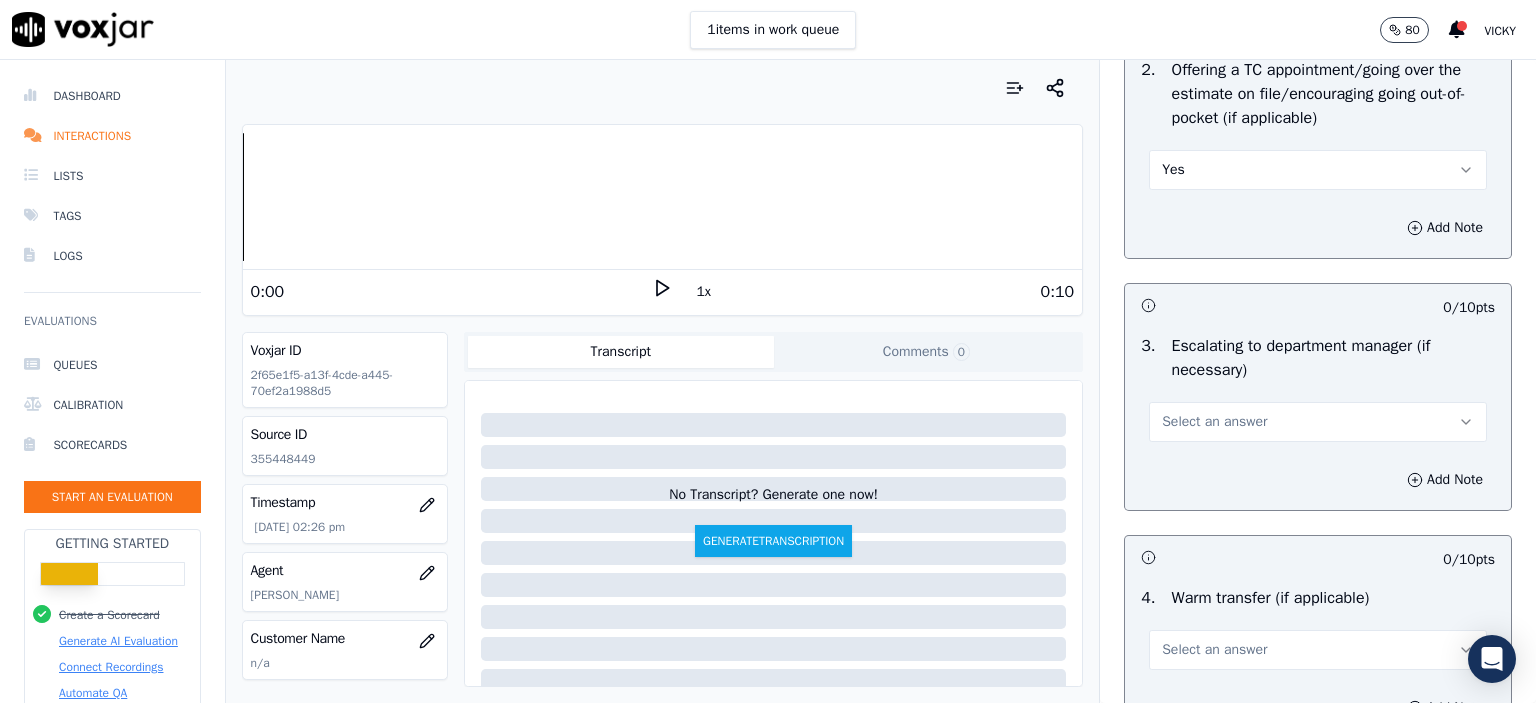 scroll, scrollTop: 1300, scrollLeft: 0, axis: vertical 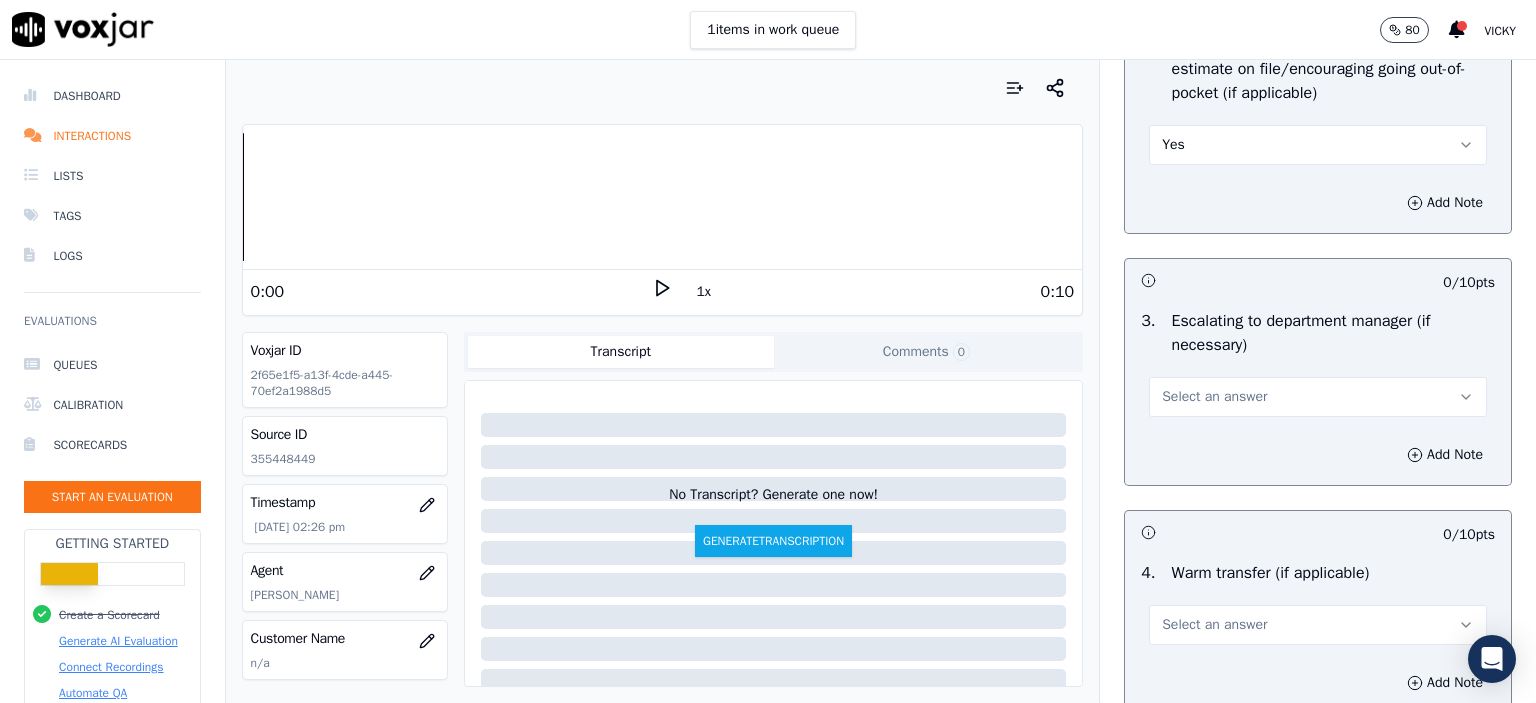 click on "Select an answer" at bounding box center [1214, 397] 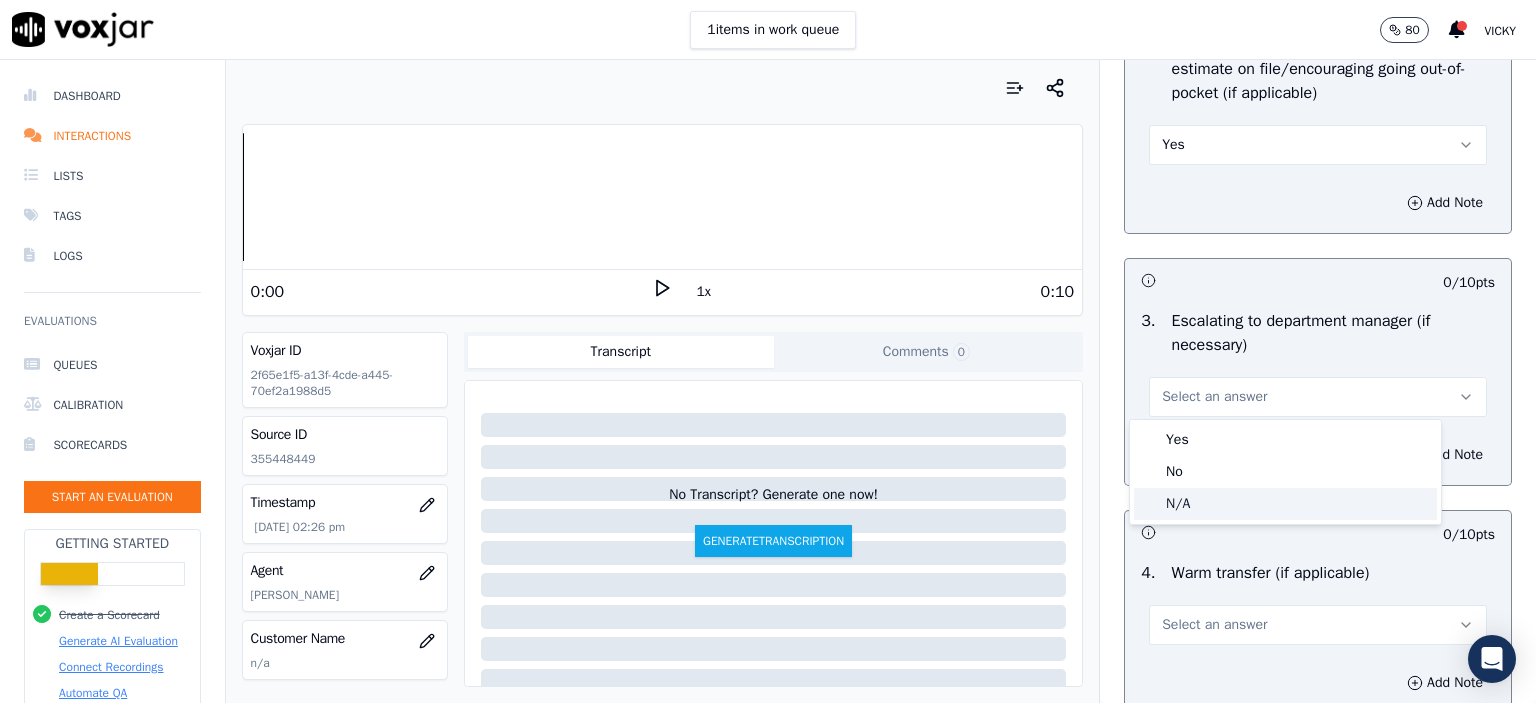 click on "N/A" 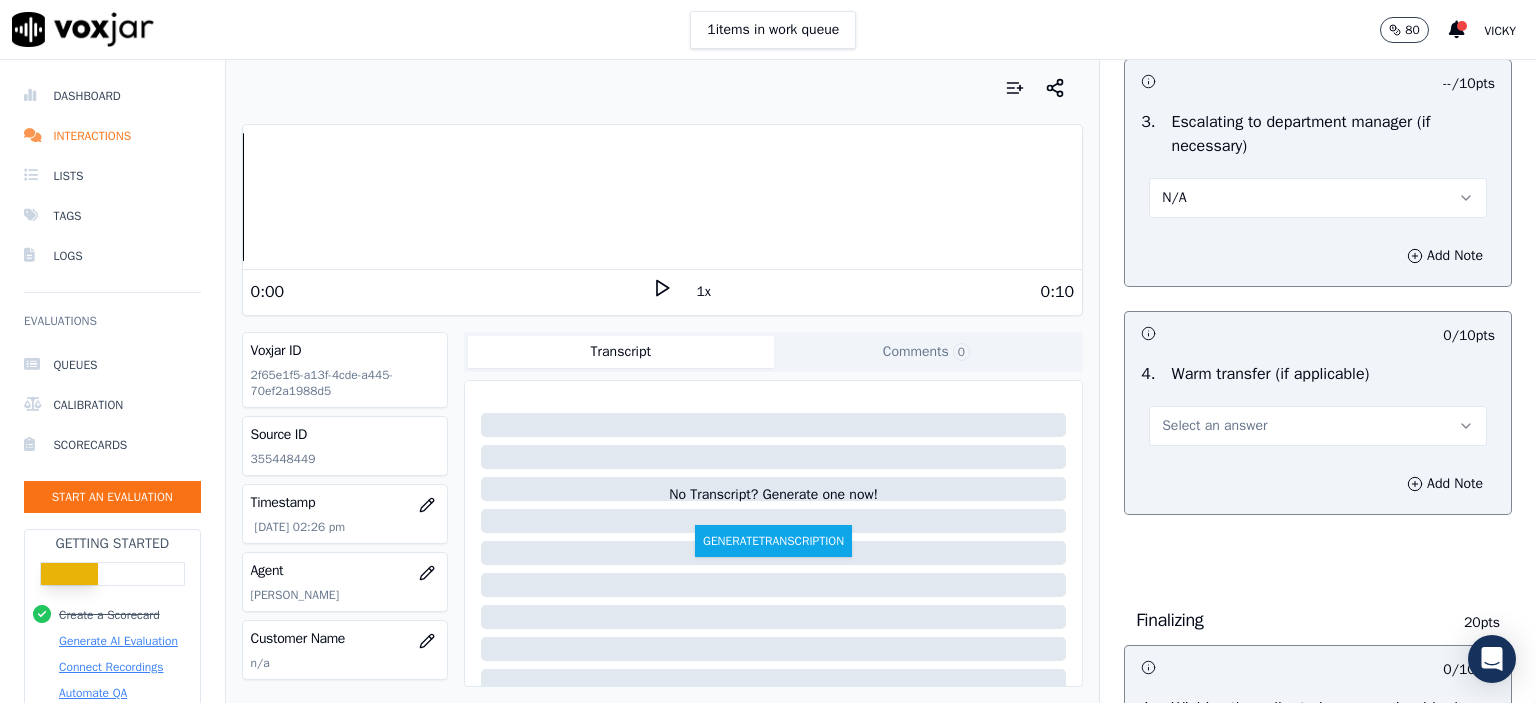 scroll, scrollTop: 1500, scrollLeft: 0, axis: vertical 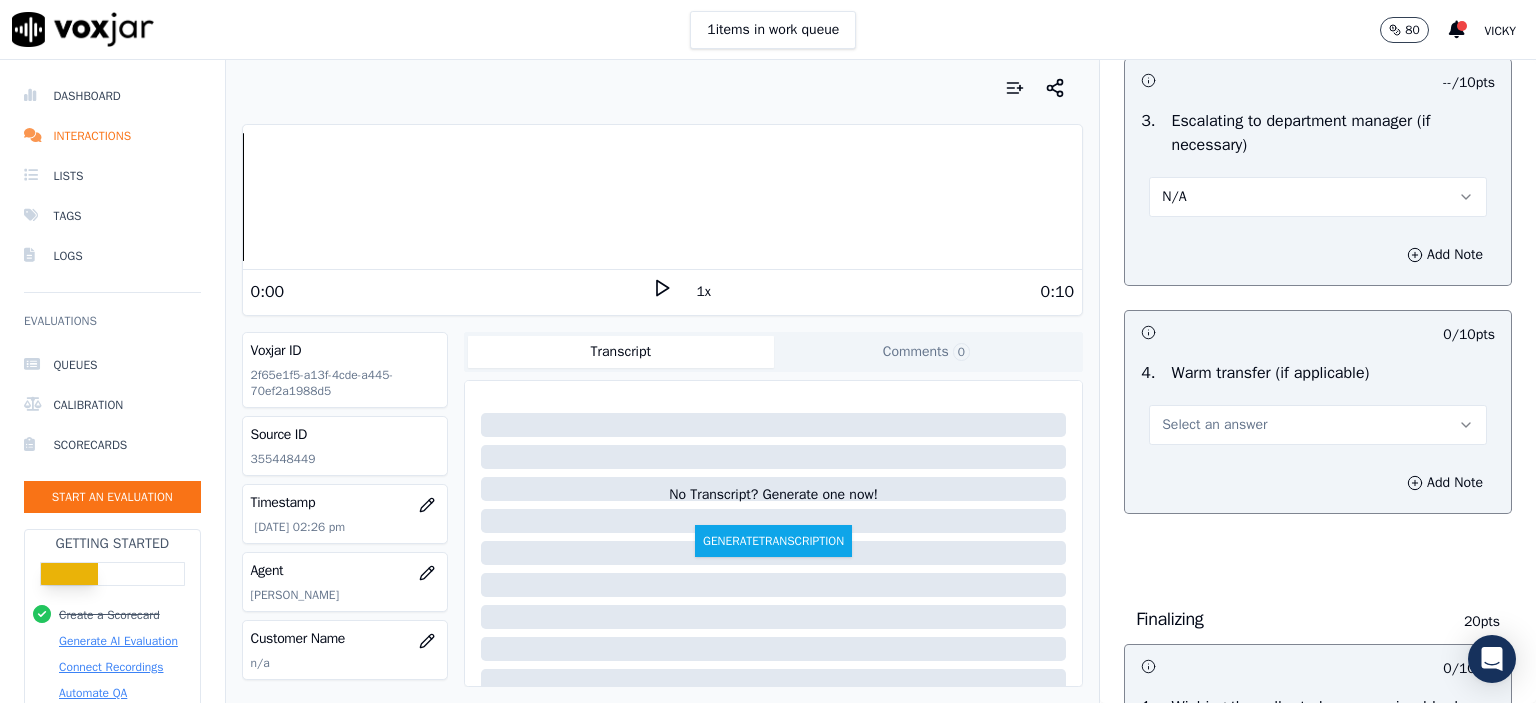 click on "Select an answer" at bounding box center [1214, 425] 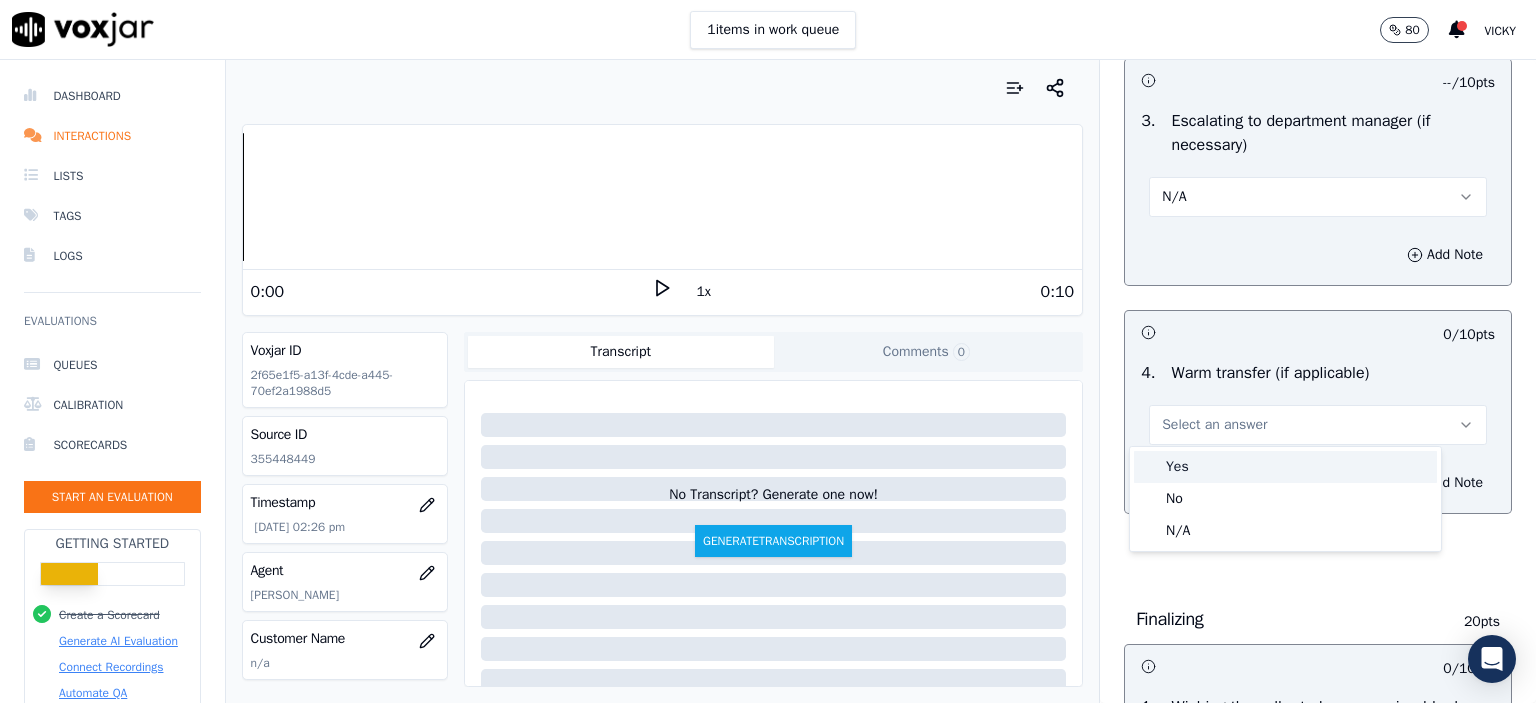 click on "Yes" at bounding box center [1285, 467] 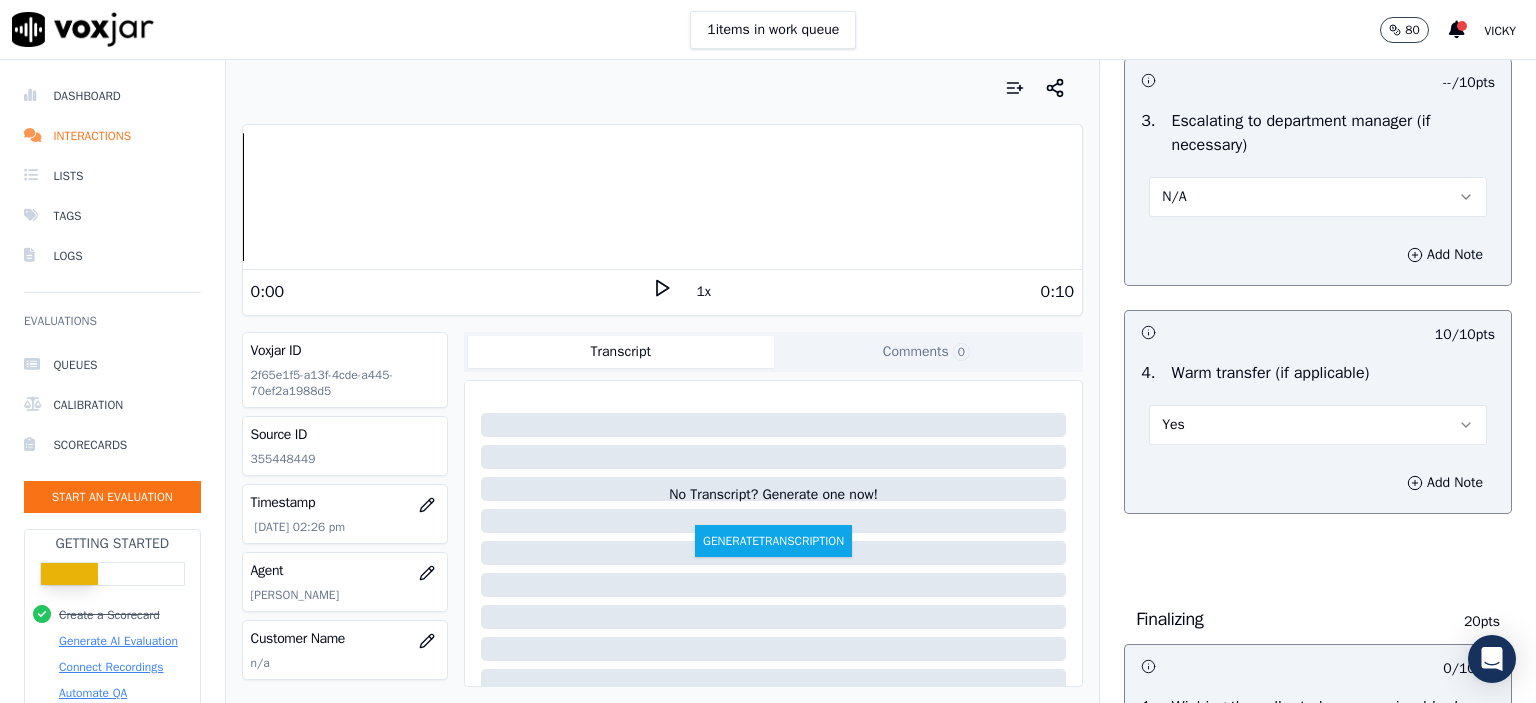 drag, startPoint x: 1204, startPoint y: 419, endPoint x: 1206, endPoint y: 438, distance: 19.104973 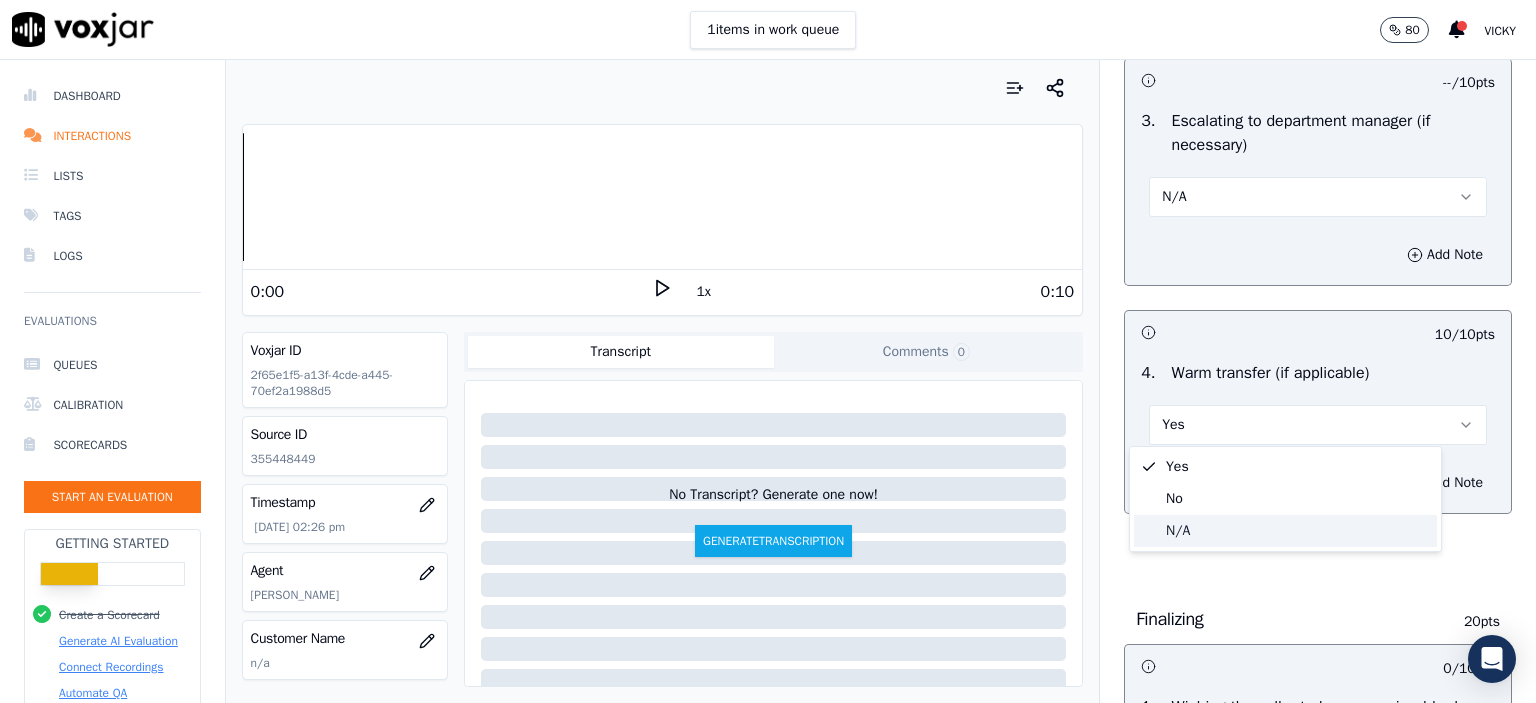 click on "N/A" 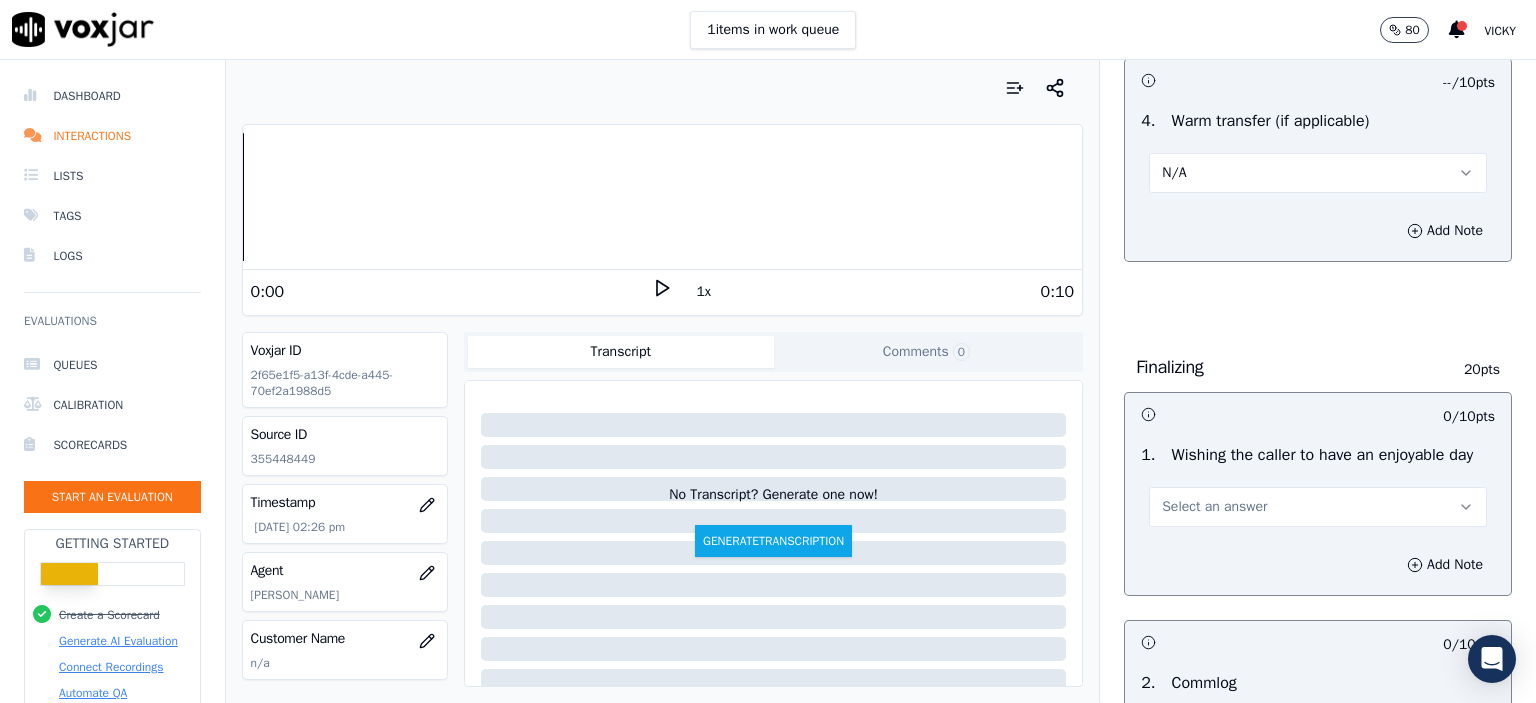scroll, scrollTop: 1800, scrollLeft: 0, axis: vertical 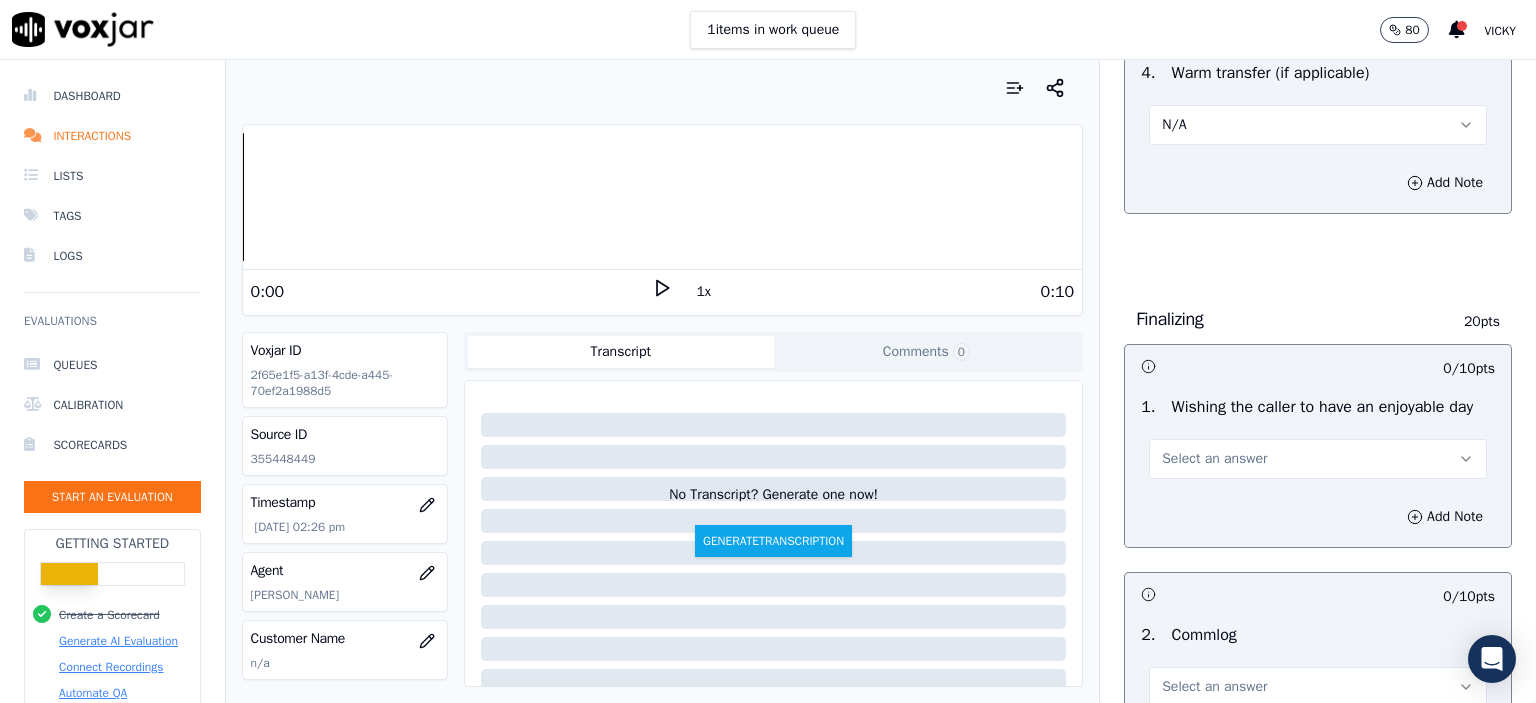 click on "Select an answer" at bounding box center (1214, 459) 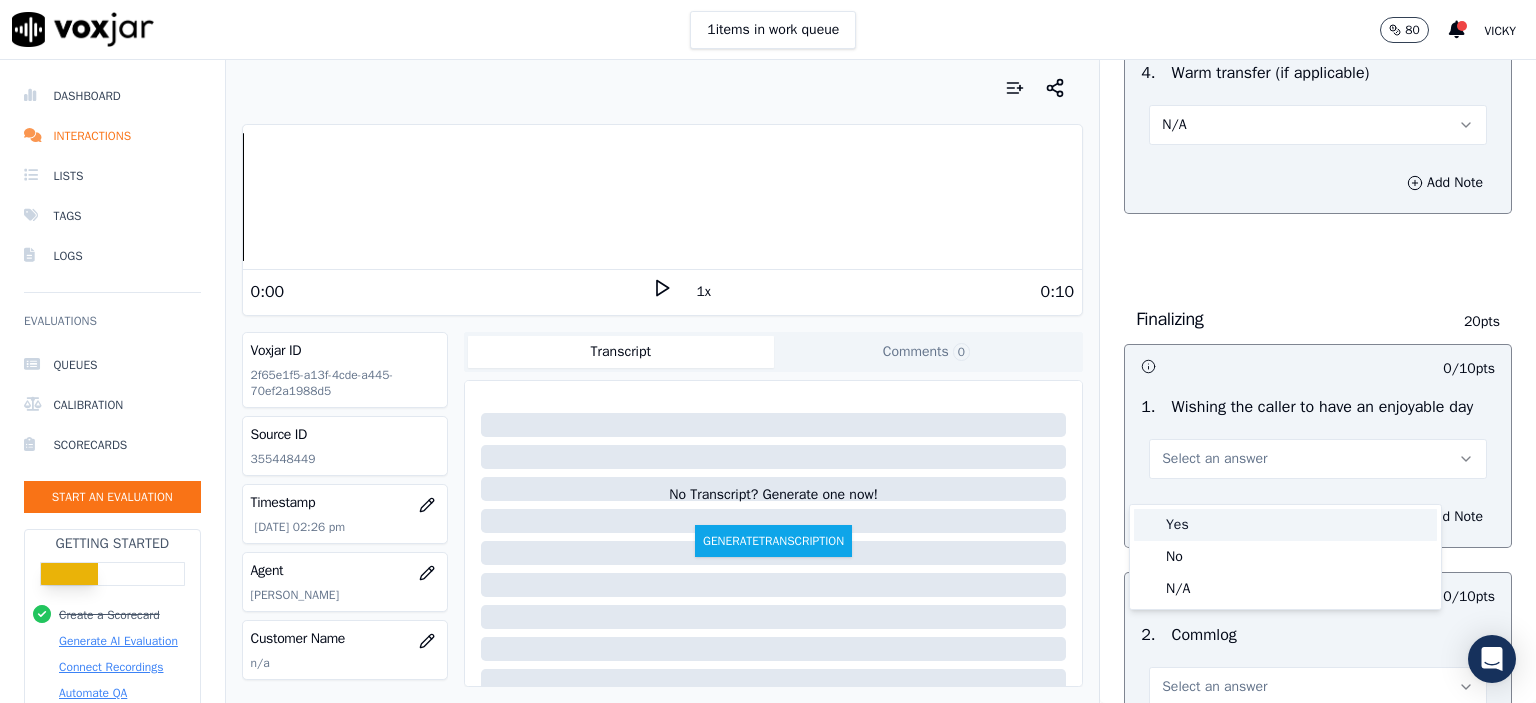 click on "Yes" at bounding box center [1285, 525] 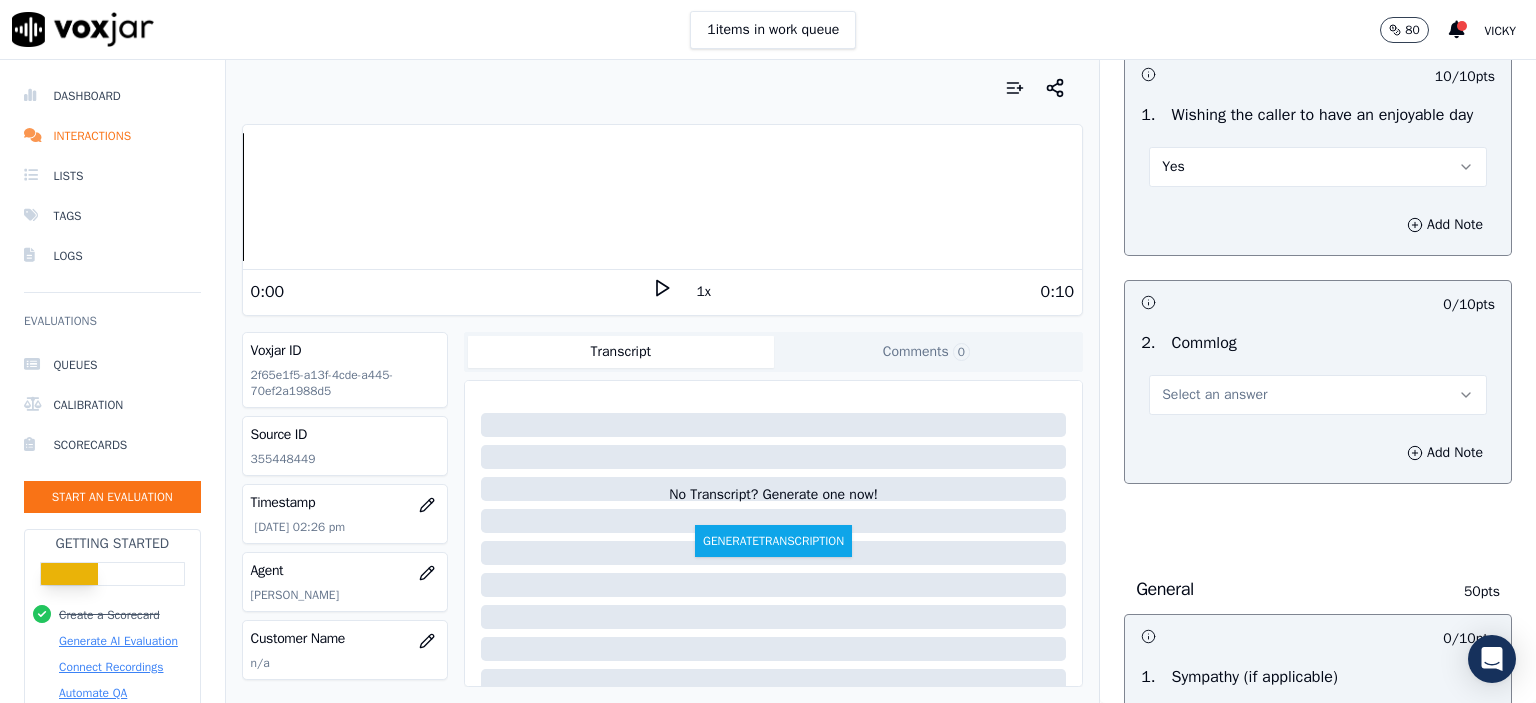 scroll, scrollTop: 2100, scrollLeft: 0, axis: vertical 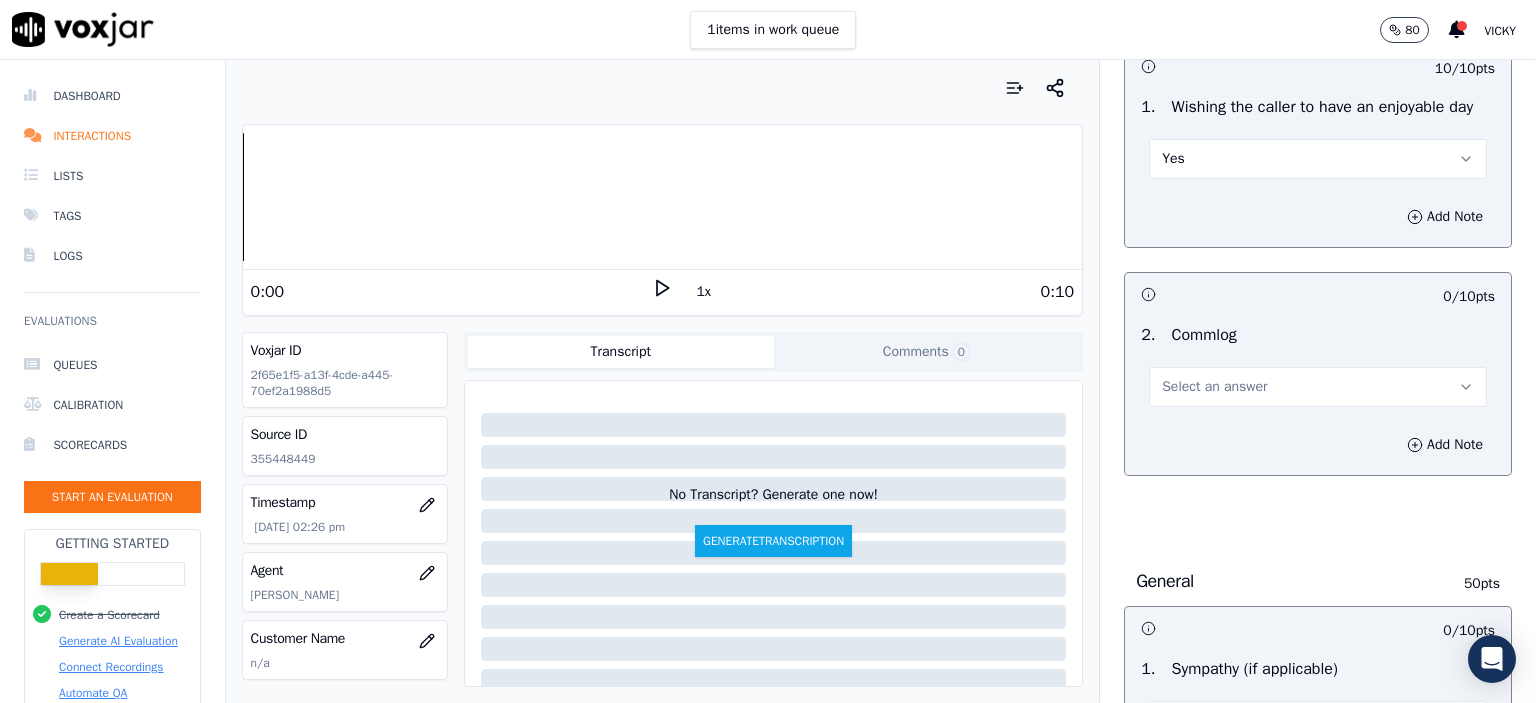 click on "Select an answer" at bounding box center [1214, 387] 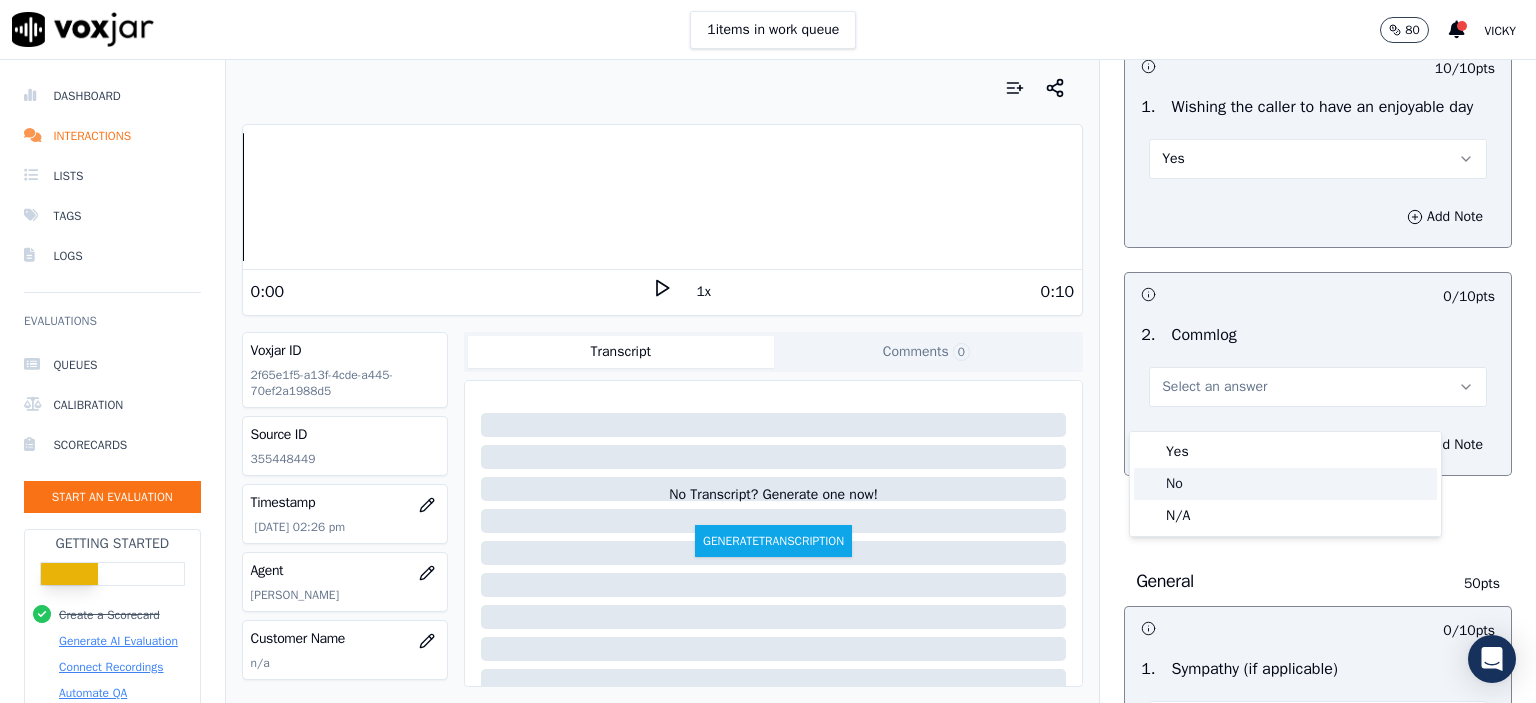 click on "No" 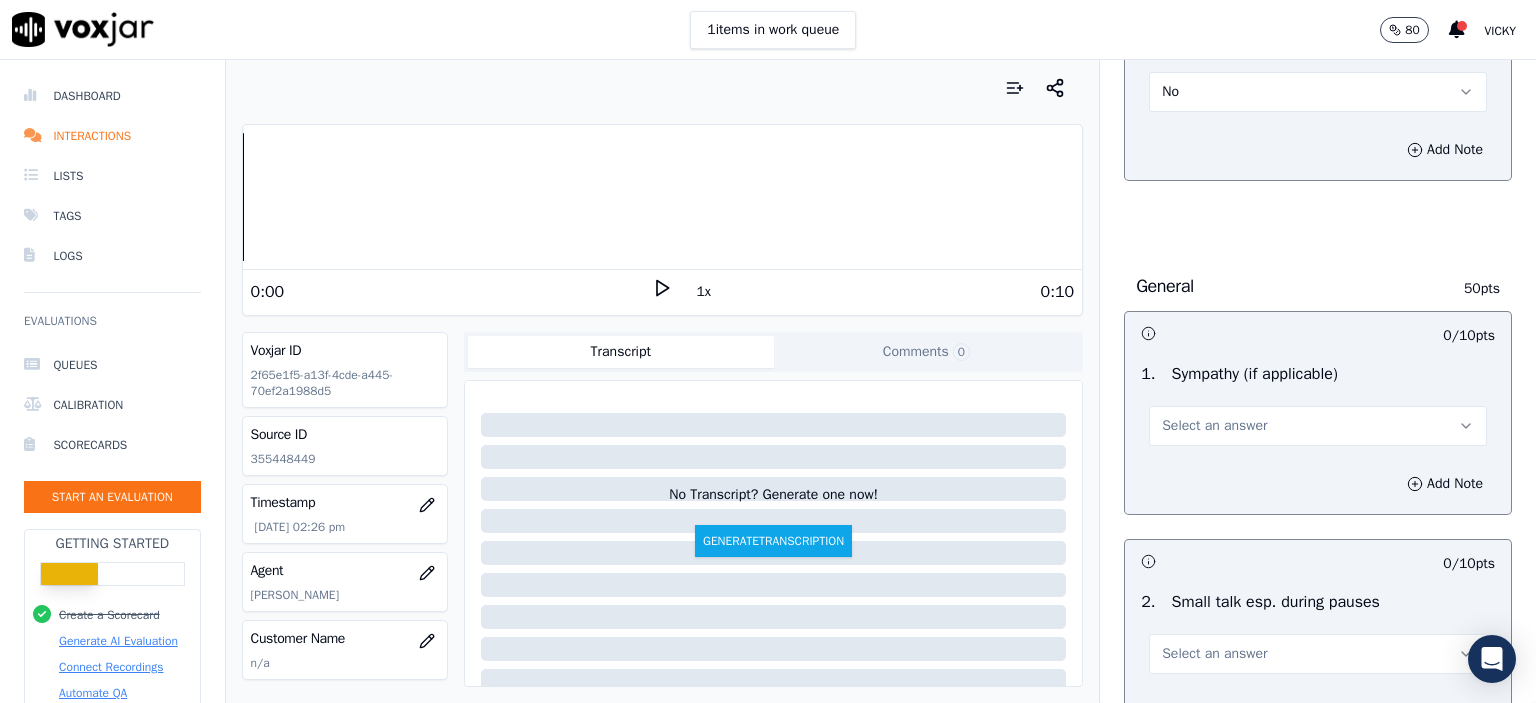 scroll, scrollTop: 2400, scrollLeft: 0, axis: vertical 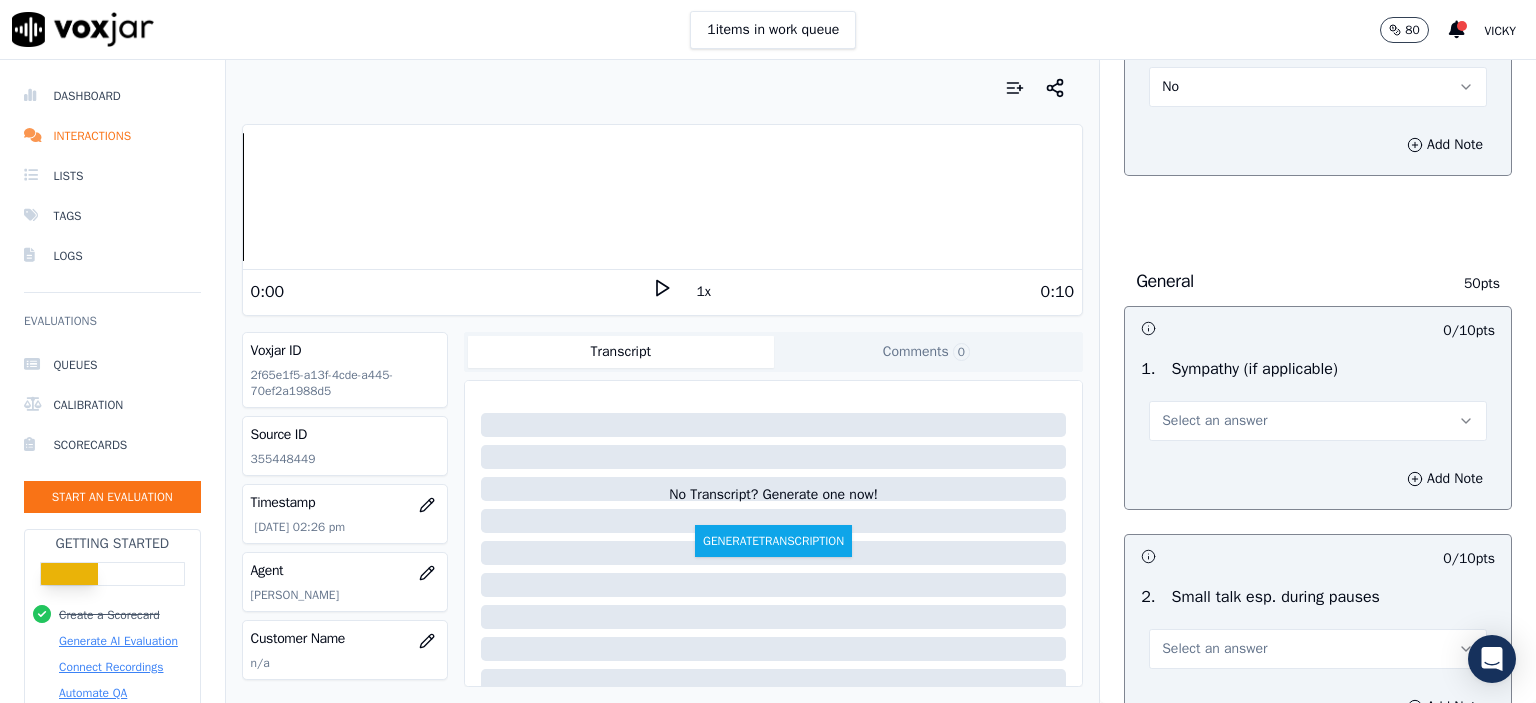 click on "Select an answer" at bounding box center (1214, 421) 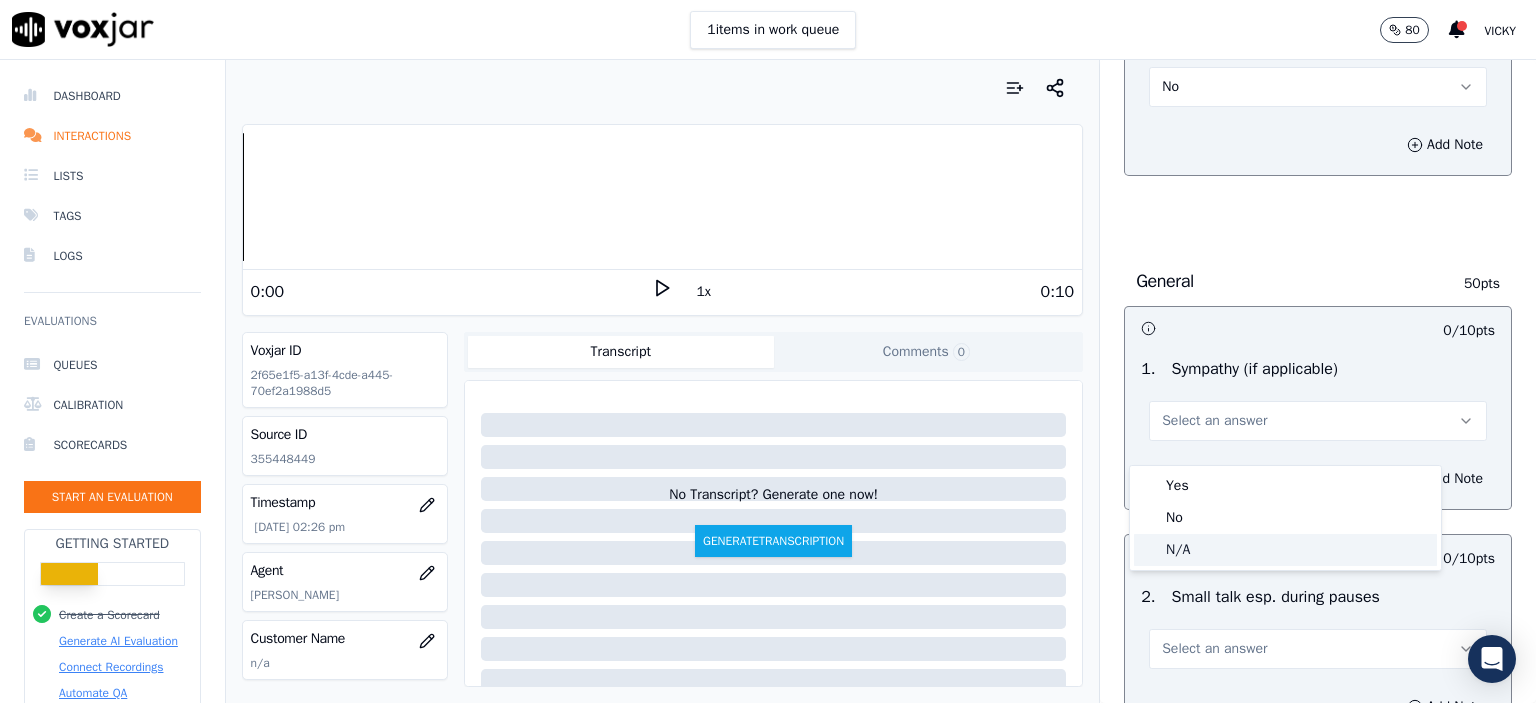 click on "N/A" 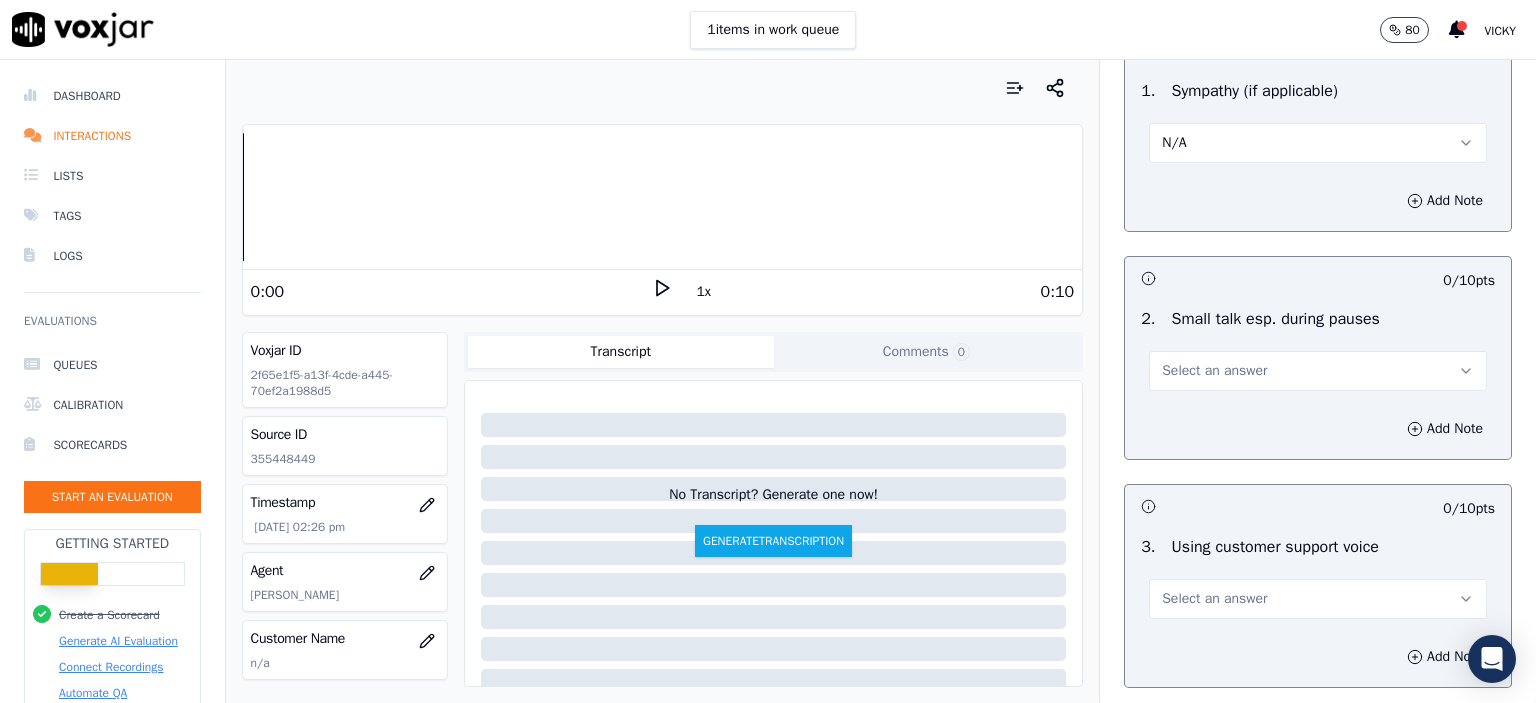 scroll, scrollTop: 2600, scrollLeft: 0, axis: vertical 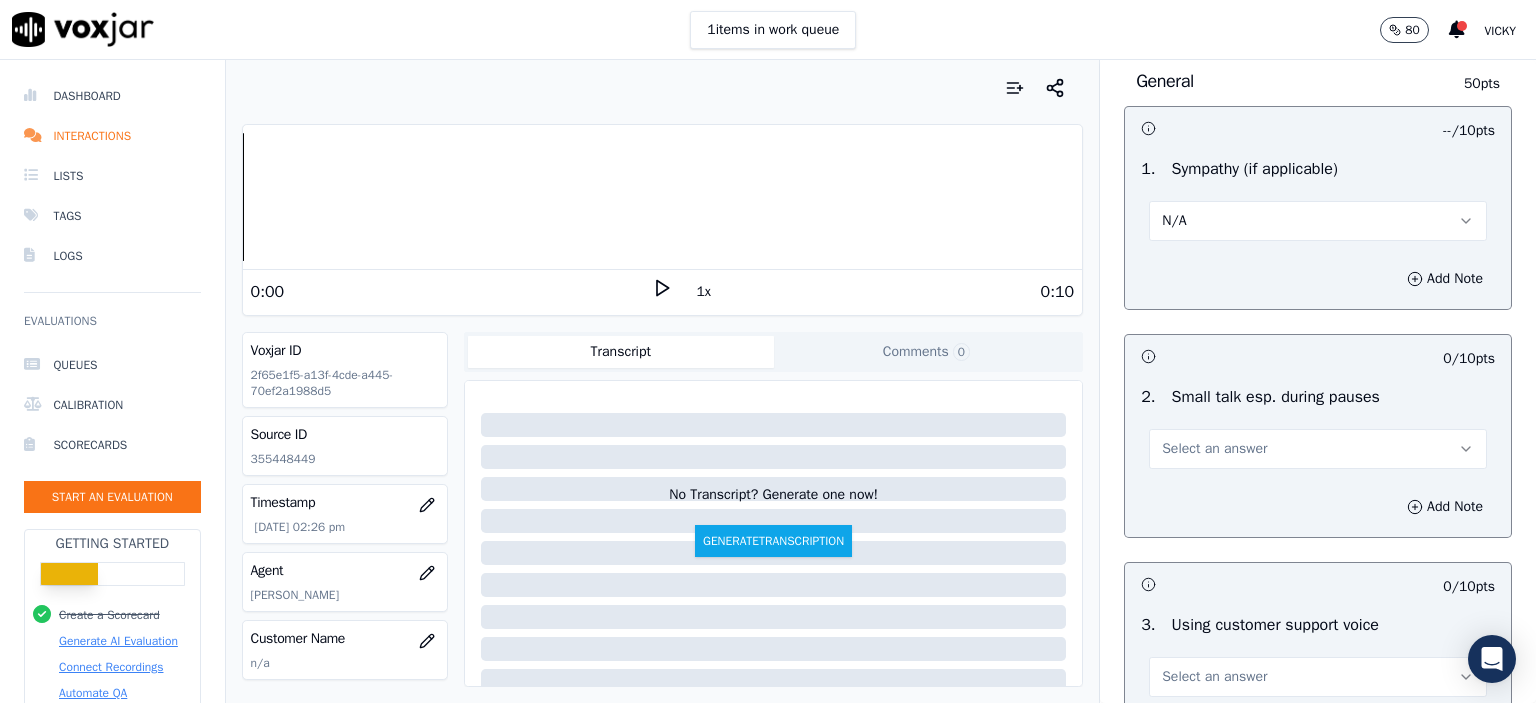 click on "Select an answer" at bounding box center (1214, 449) 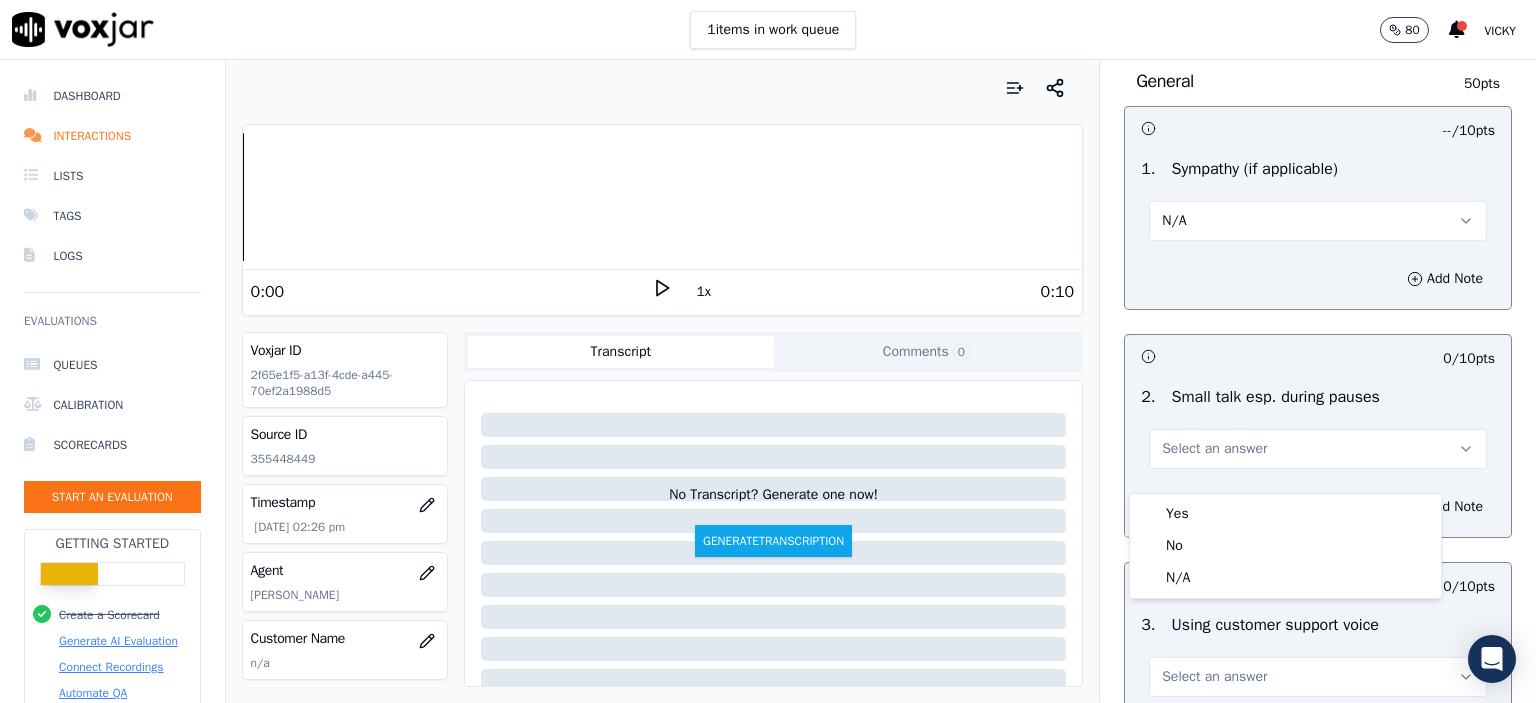 click on "N/A" at bounding box center [1318, 221] 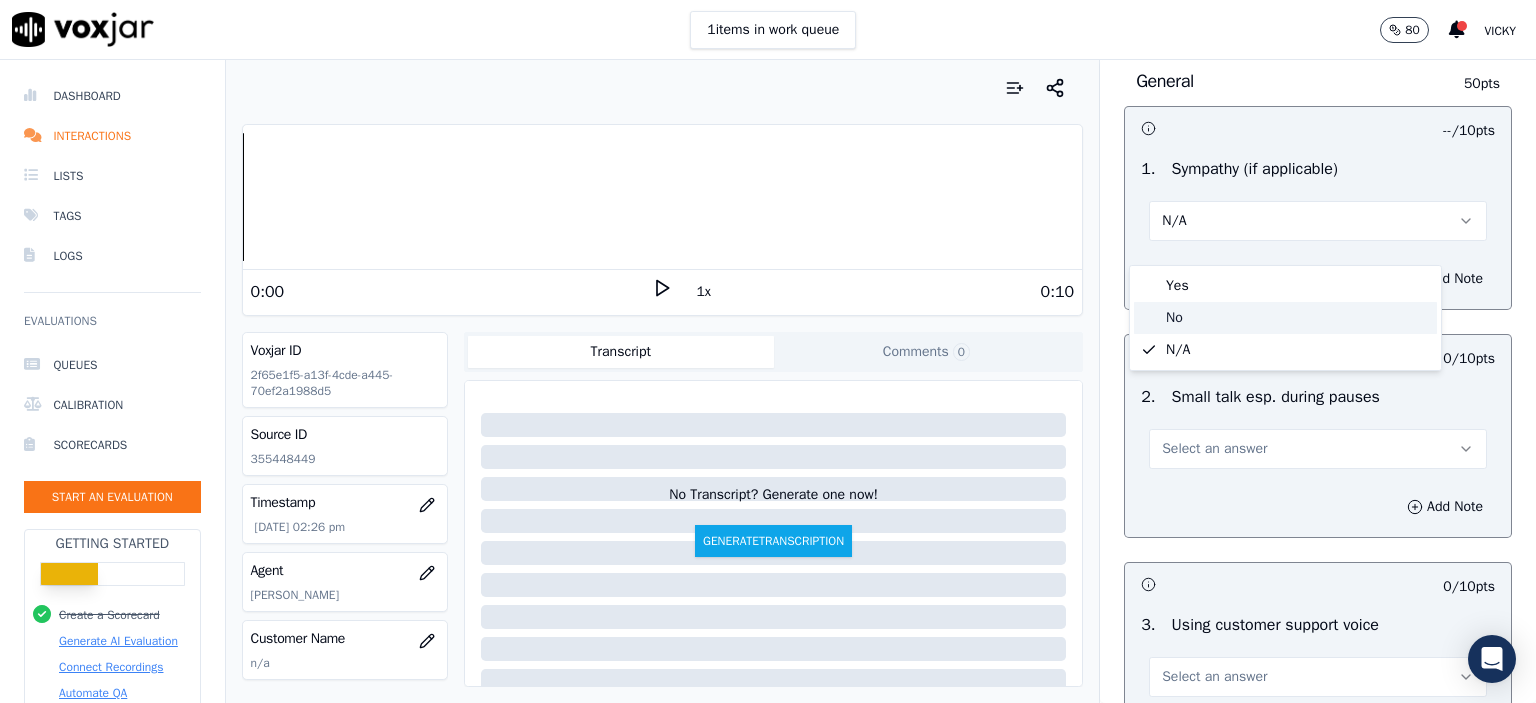 click on "No" 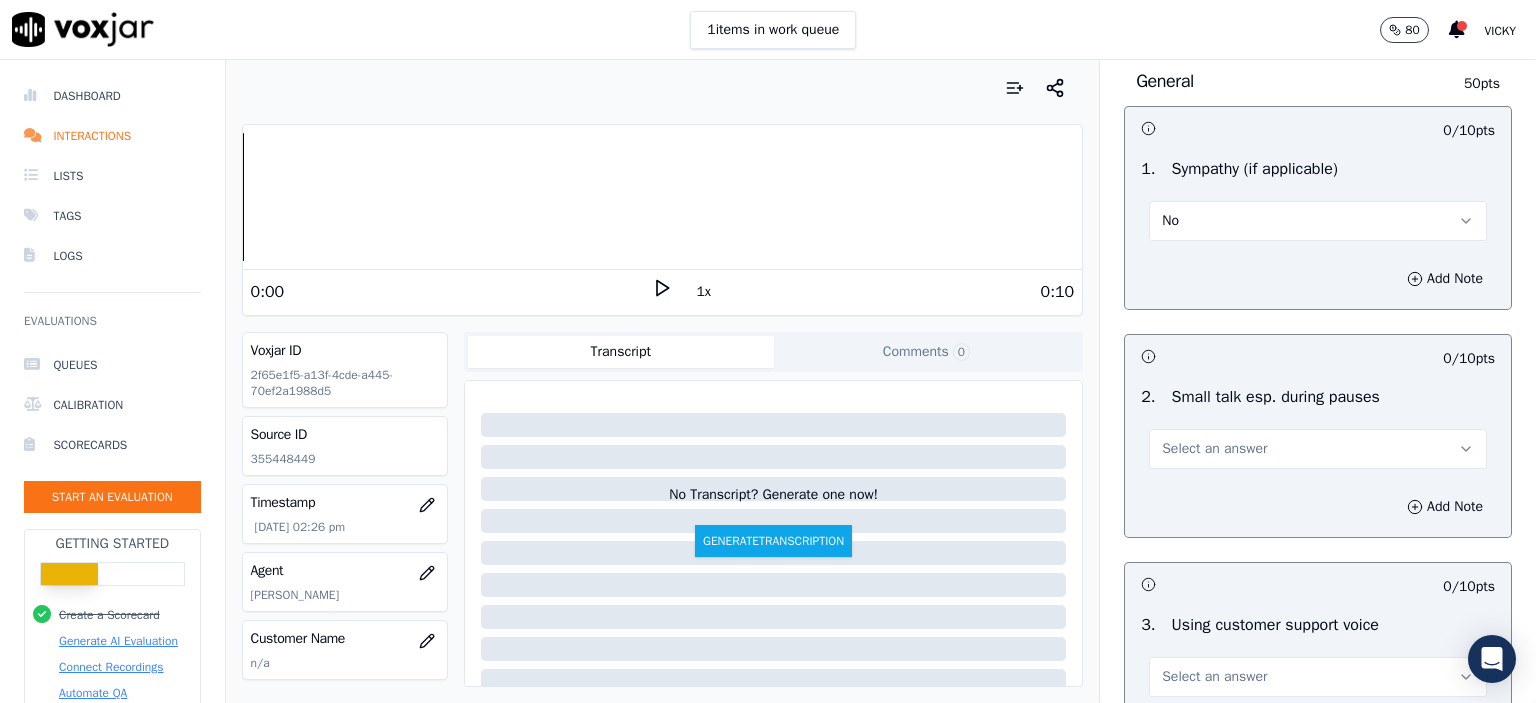 click on "Select an answer" at bounding box center (1318, 449) 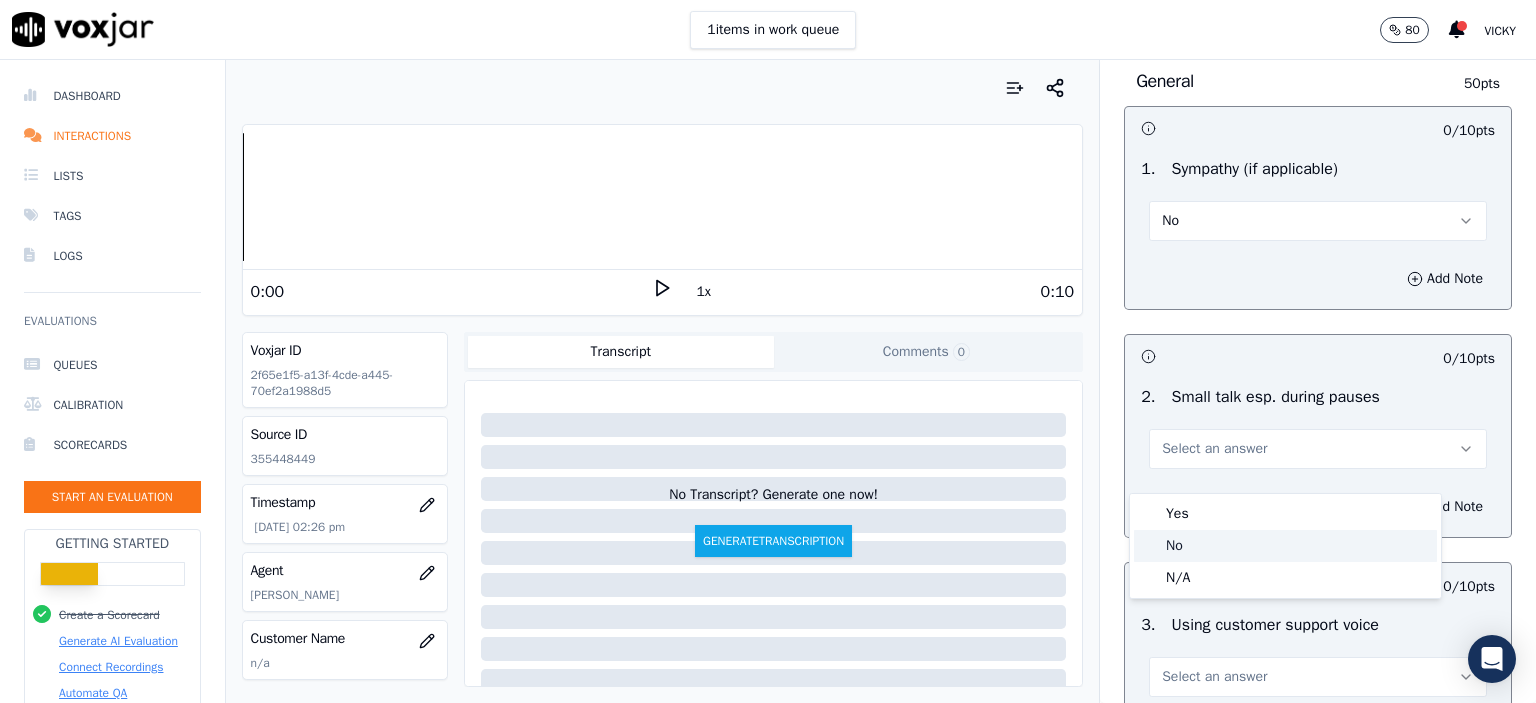 click on "No" 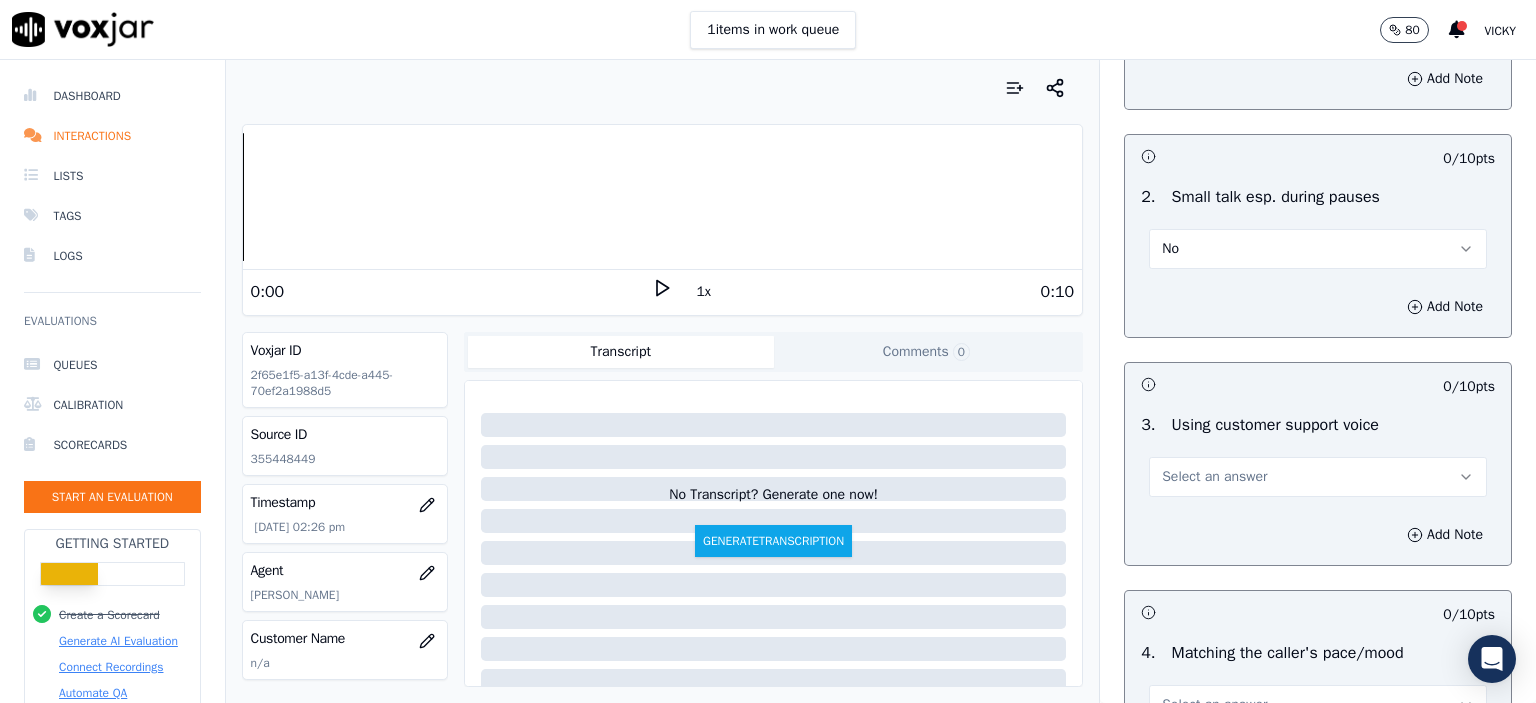 click on "Select an answer" at bounding box center (1214, 477) 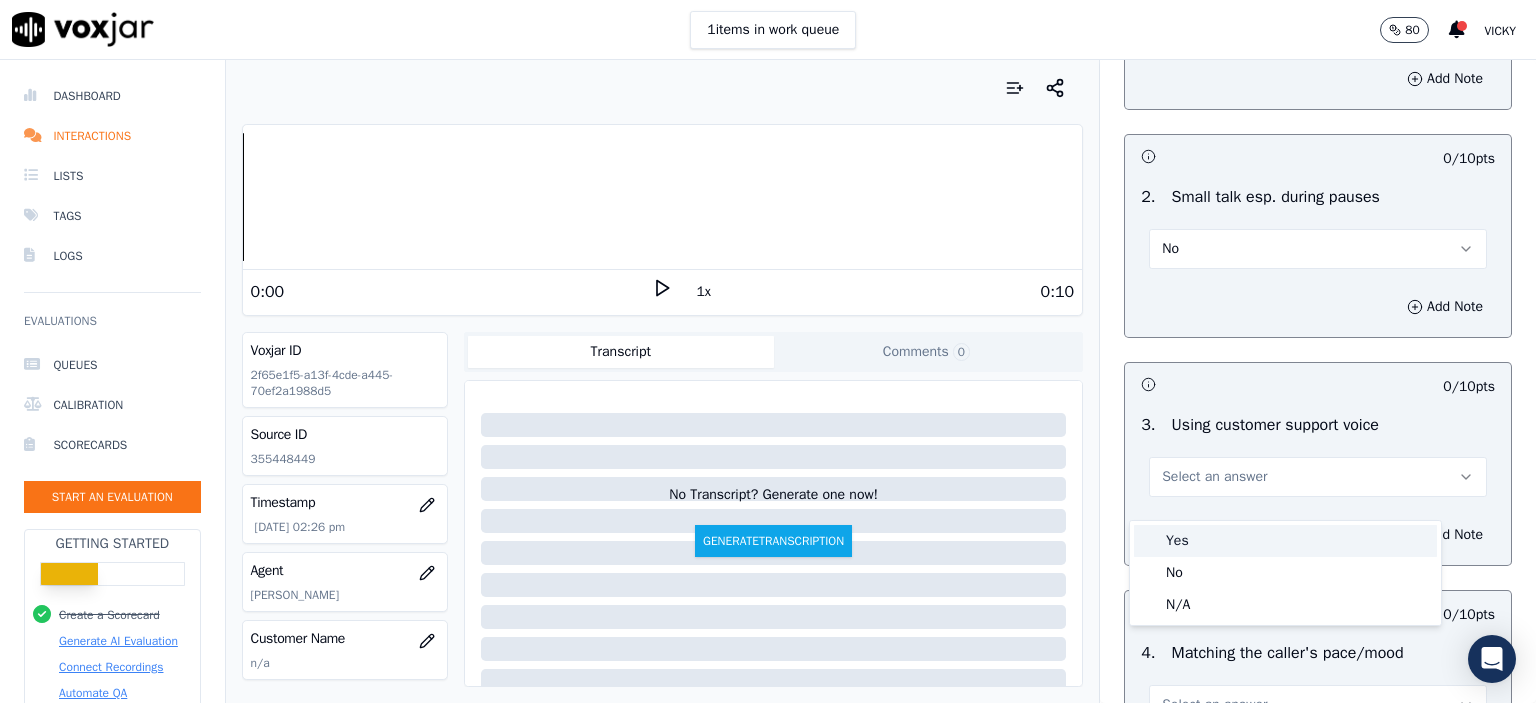 click on "Yes" at bounding box center [1285, 541] 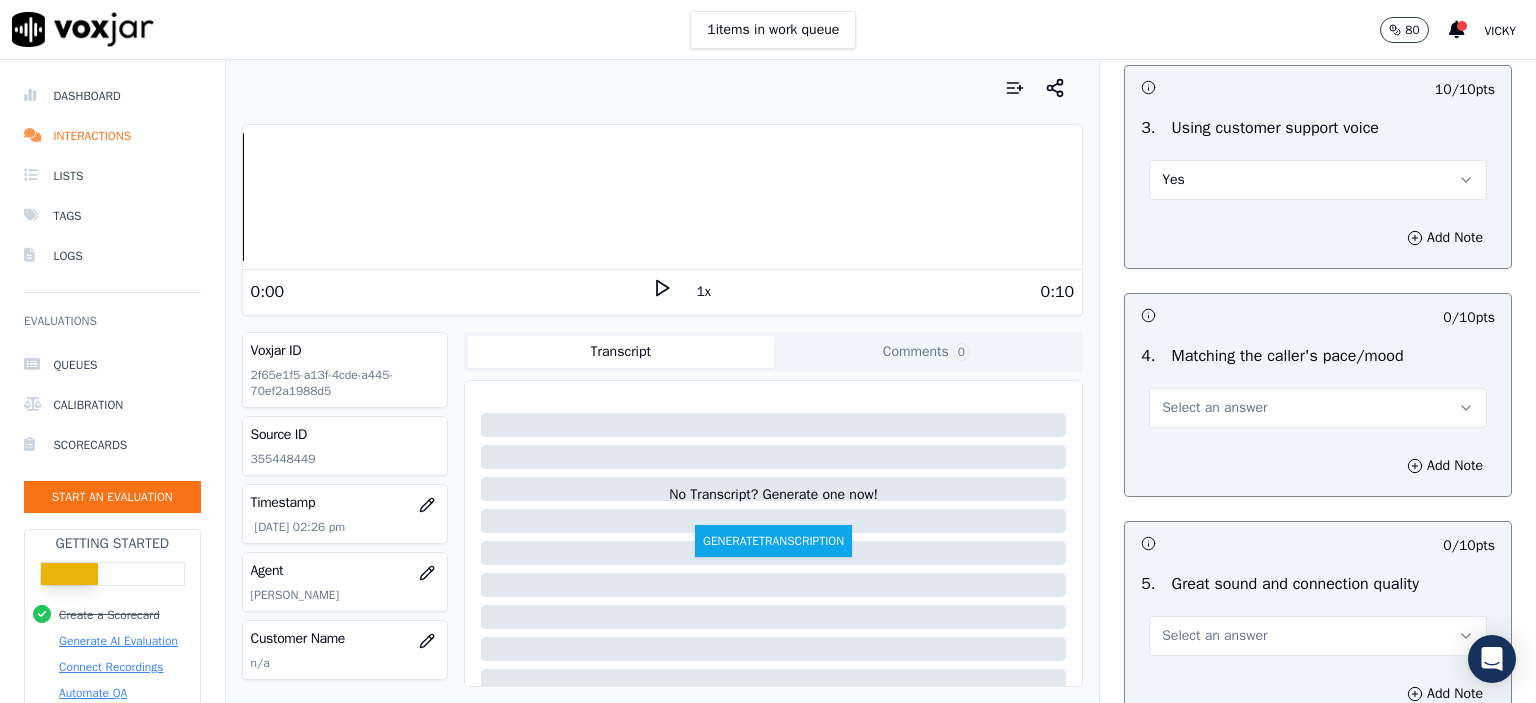 scroll, scrollTop: 3100, scrollLeft: 0, axis: vertical 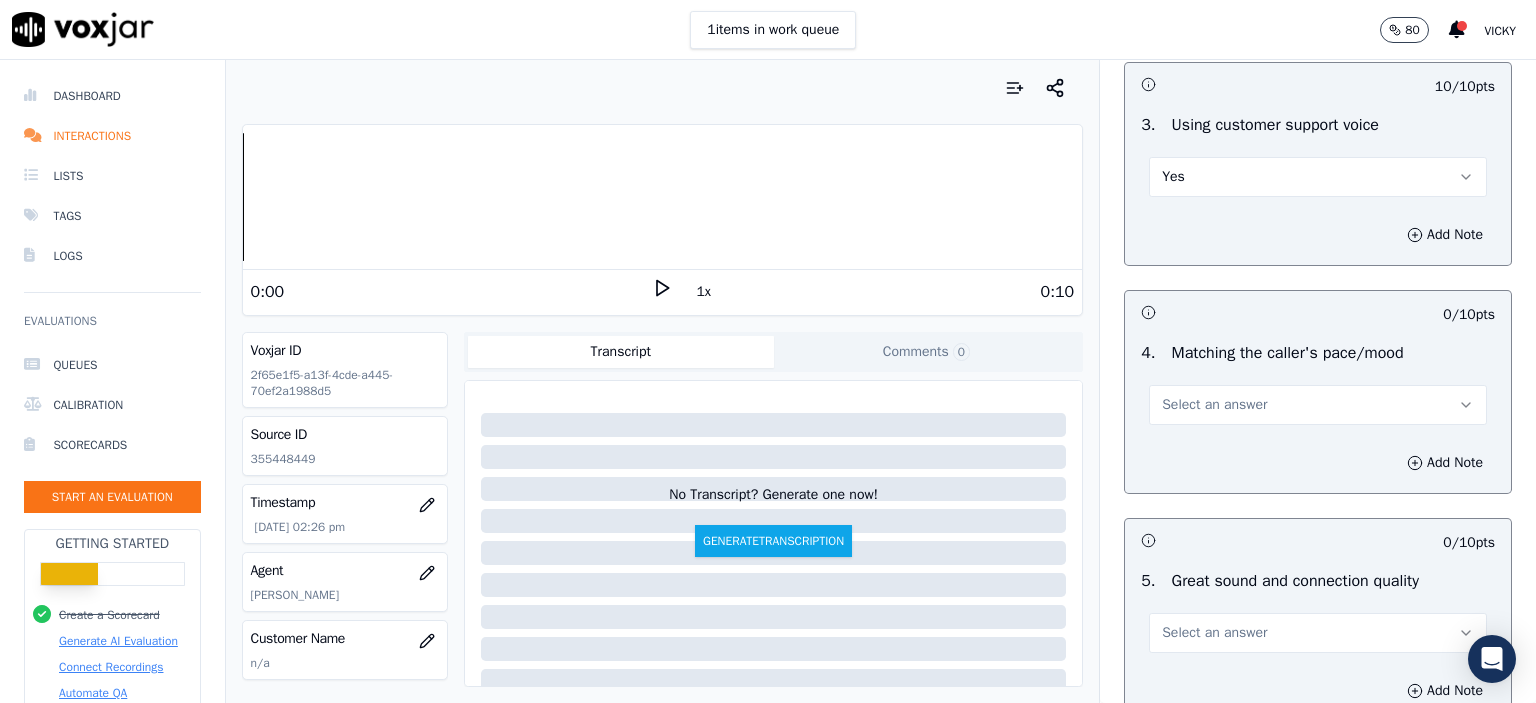 click on "Select an answer" at bounding box center [1214, 405] 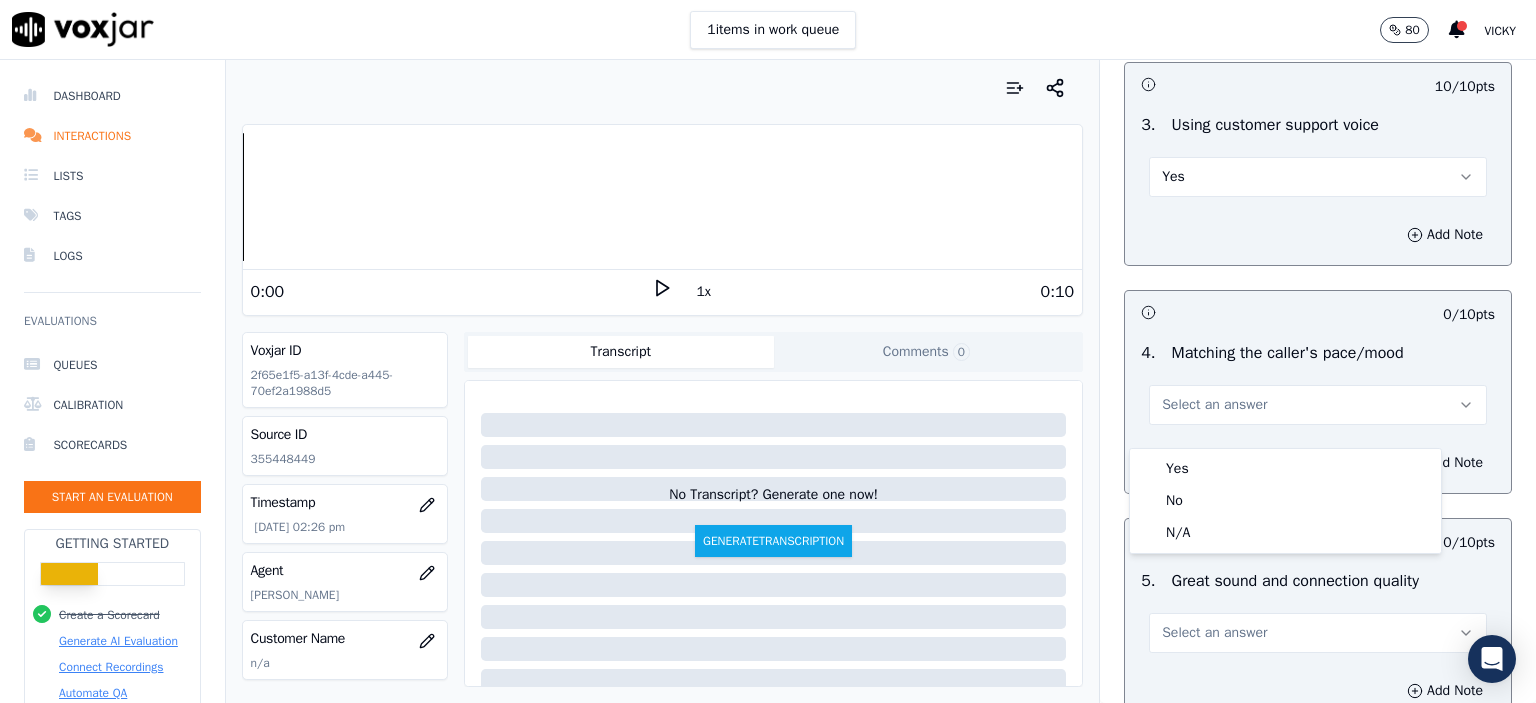 click on "Yes" at bounding box center [1285, 469] 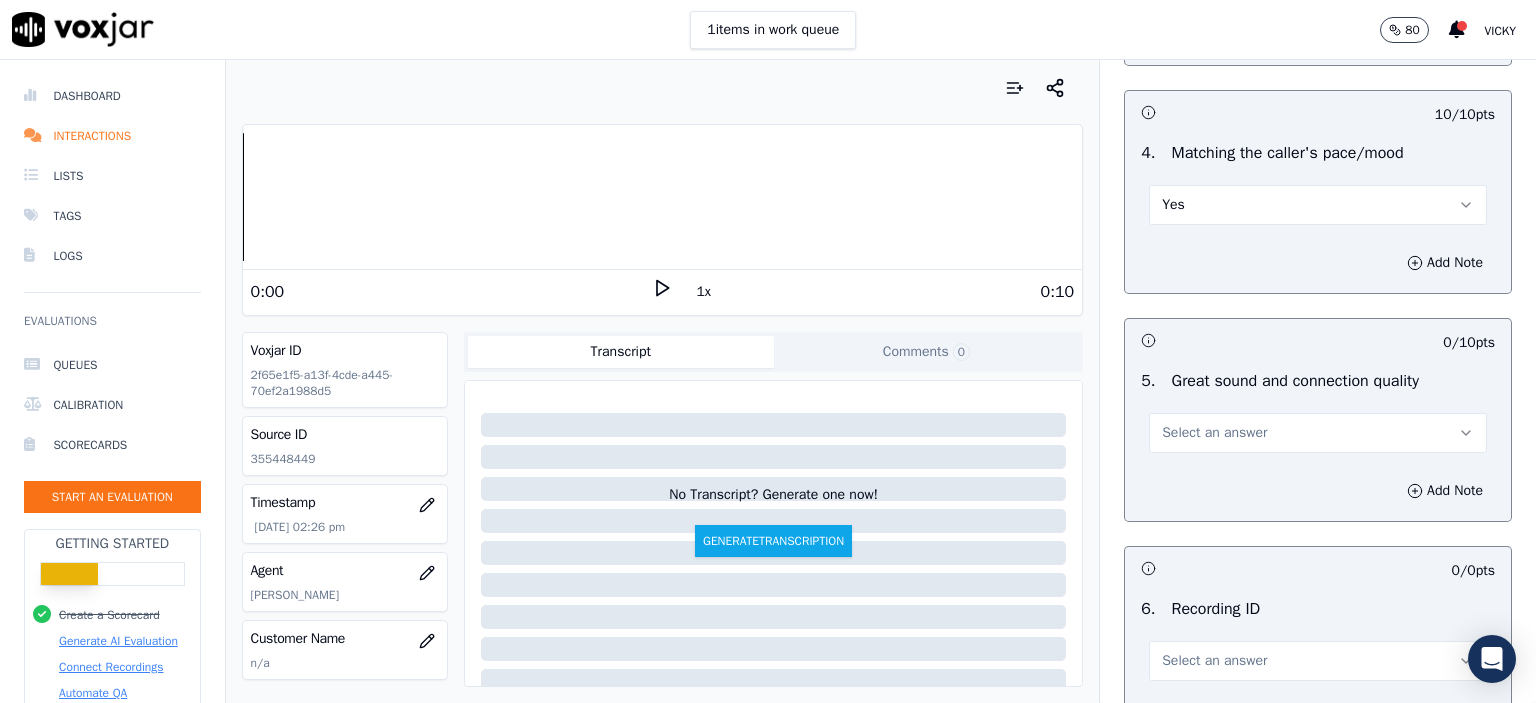 click on "Select an answer" at bounding box center [1214, 433] 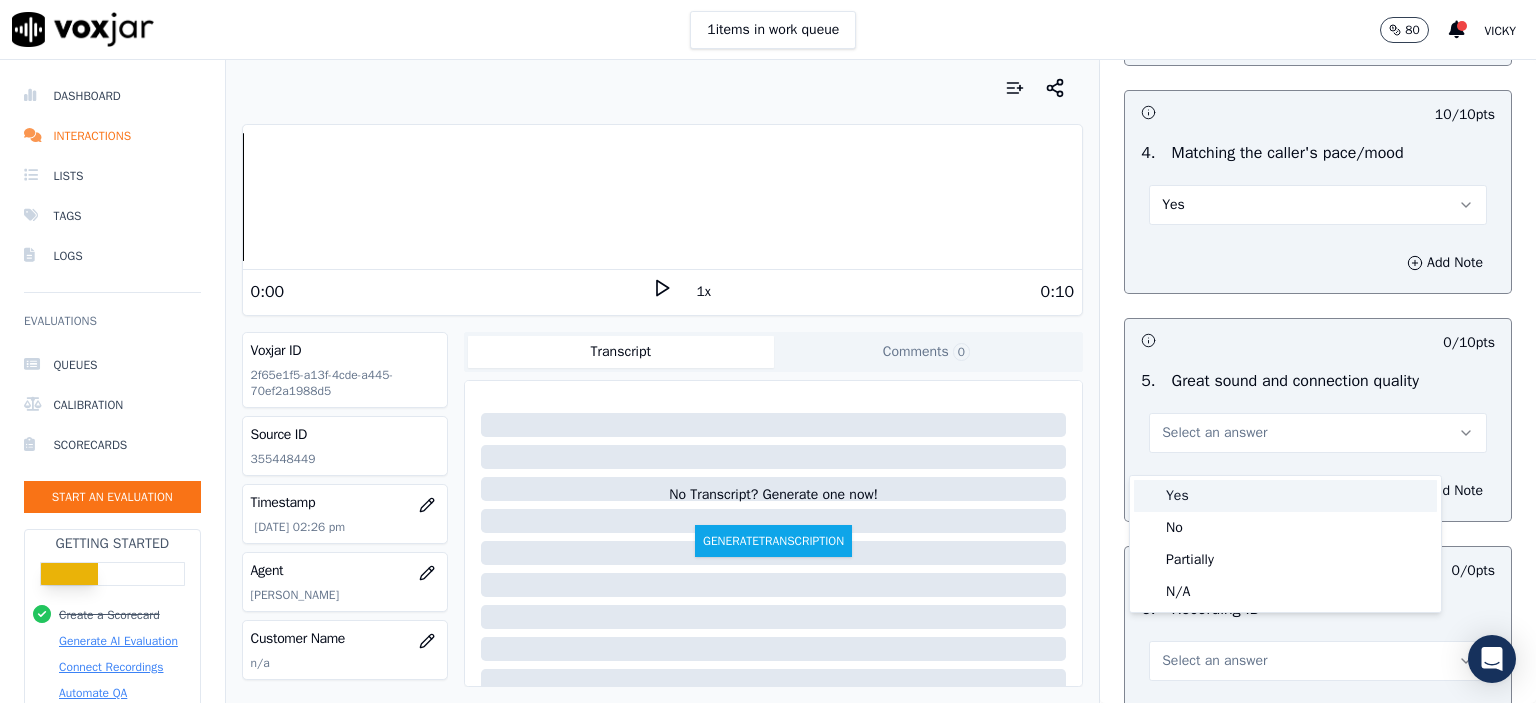 click on "Yes" at bounding box center [1285, 496] 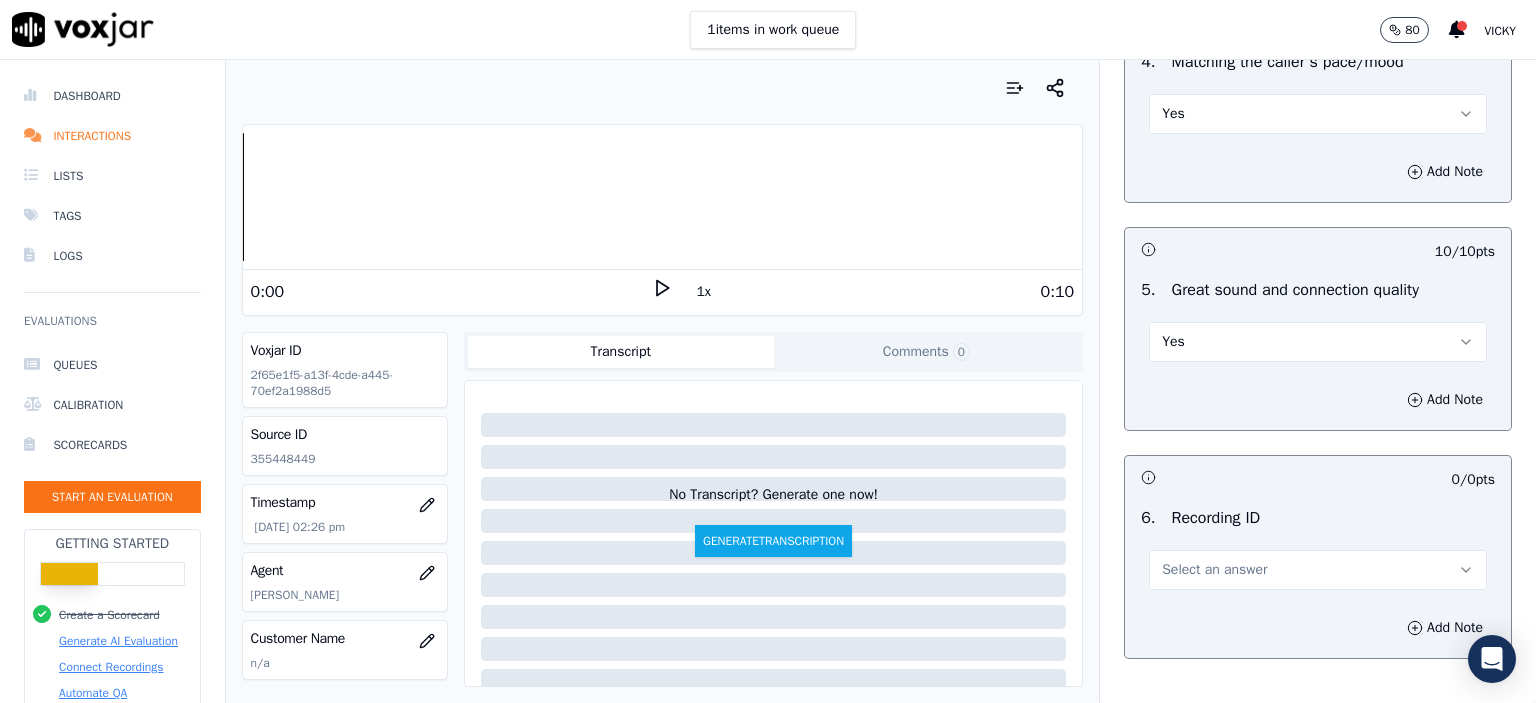 scroll, scrollTop: 3500, scrollLeft: 0, axis: vertical 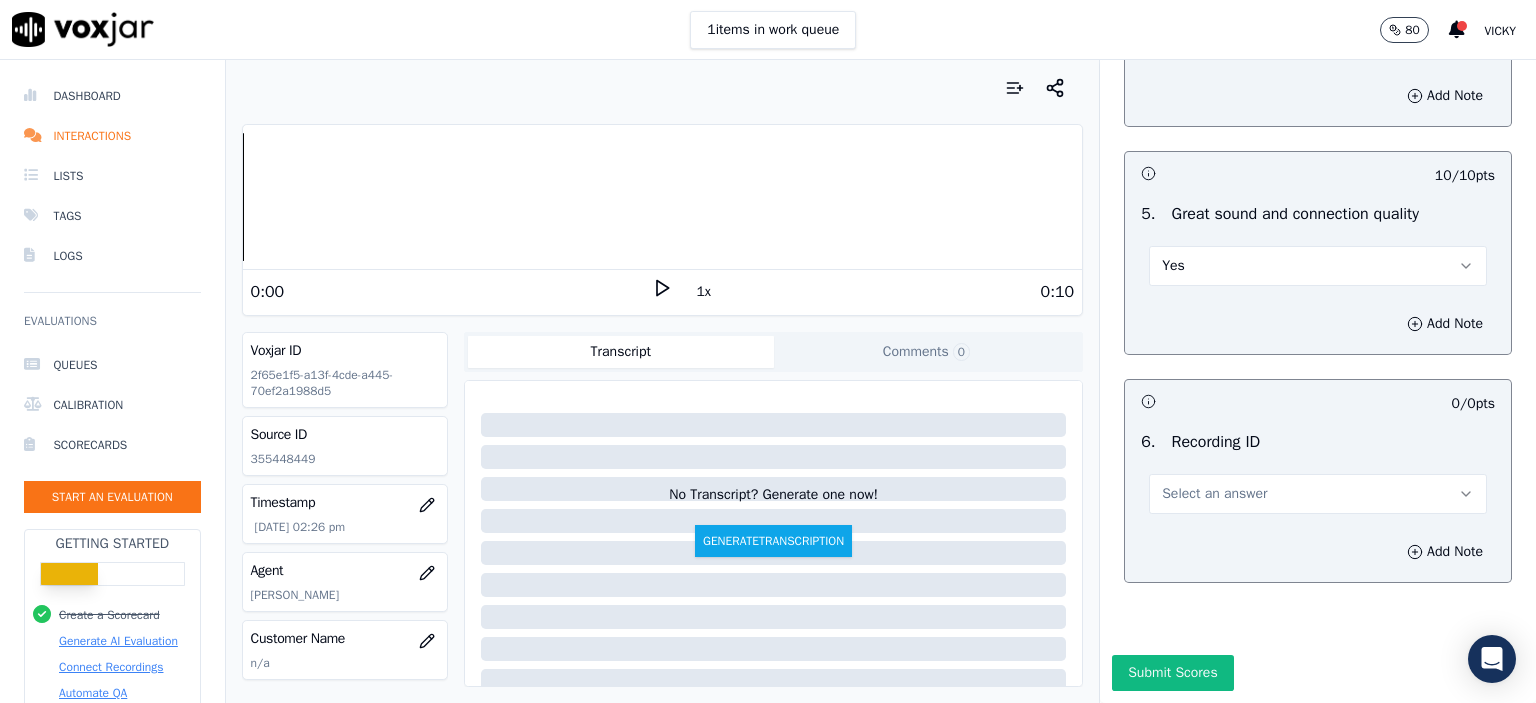 click on "Select an answer" at bounding box center [1214, 494] 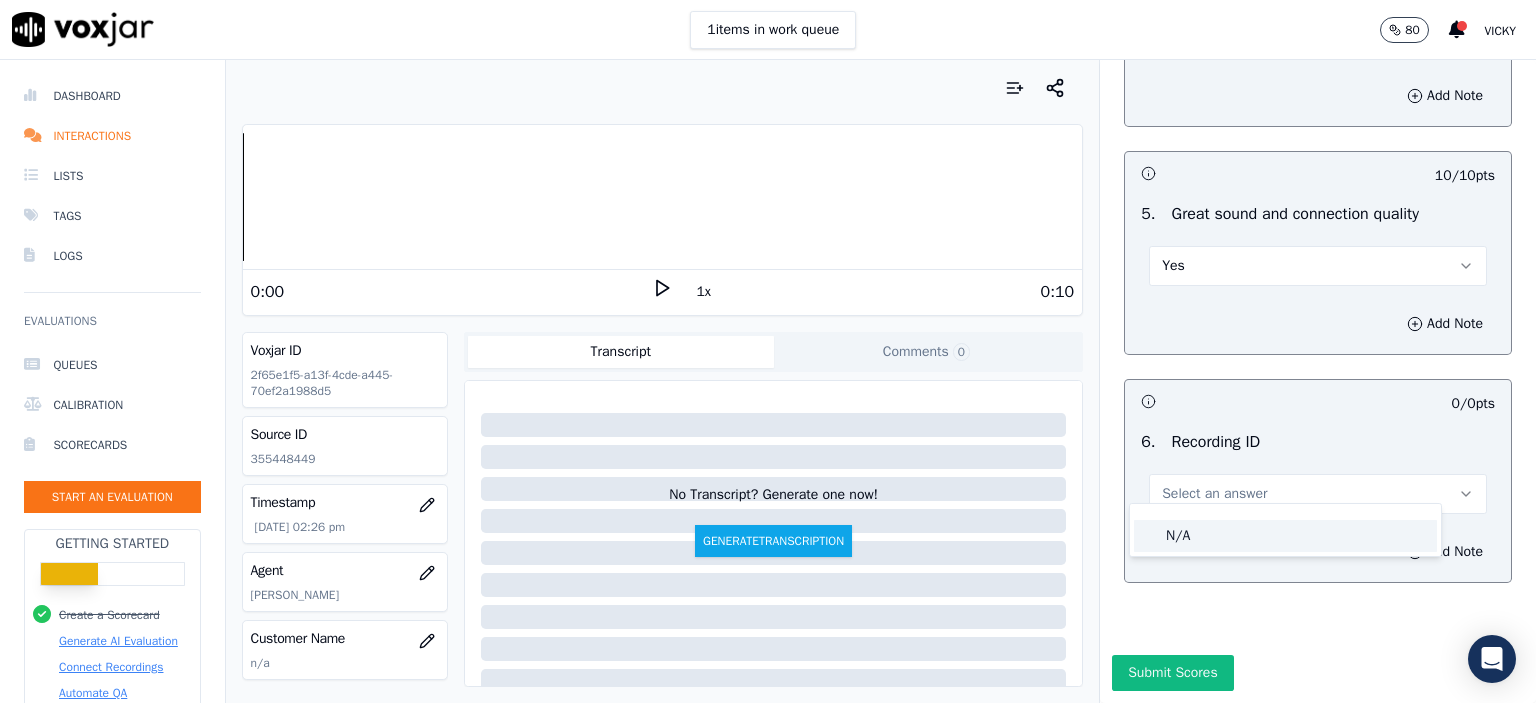 click on "N/A" at bounding box center [1285, 530] 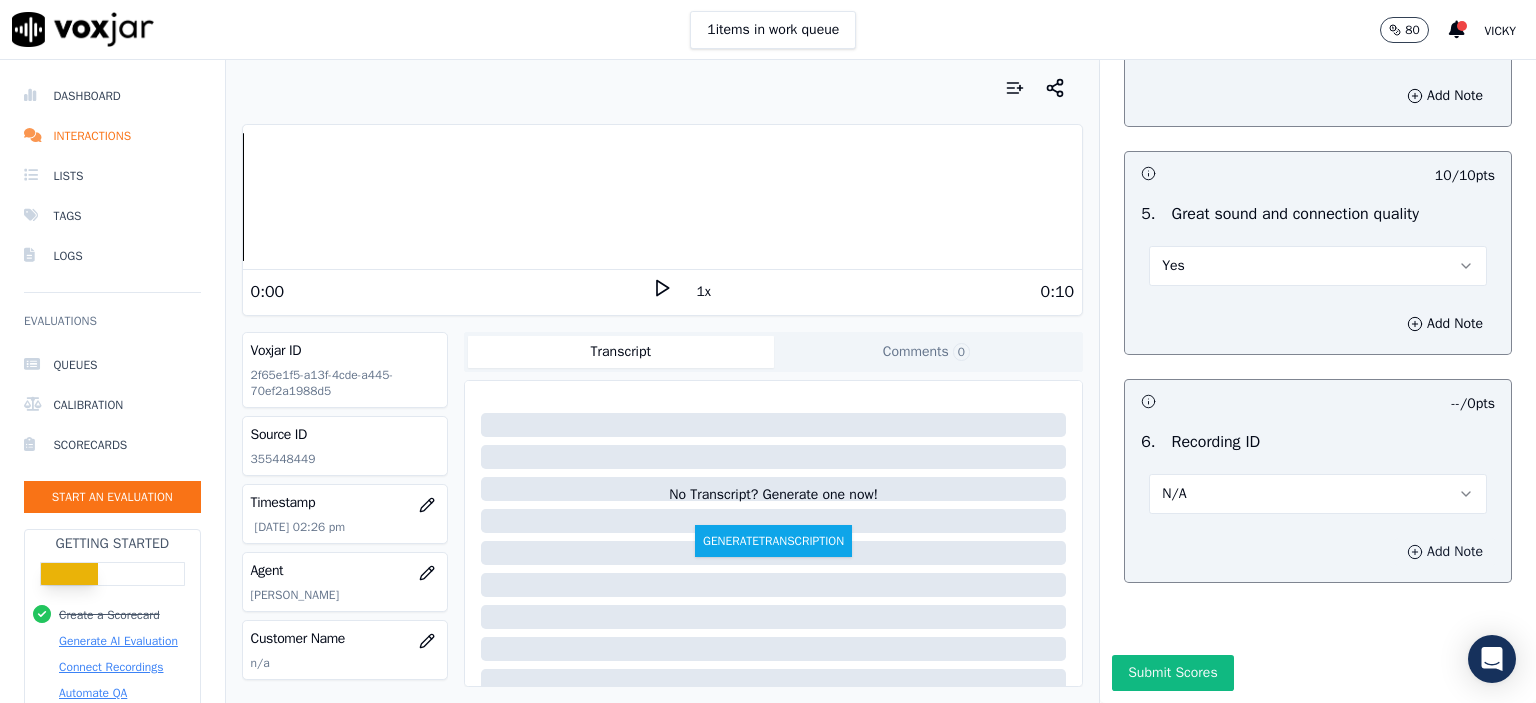 click on "Add Note" at bounding box center (1445, 552) 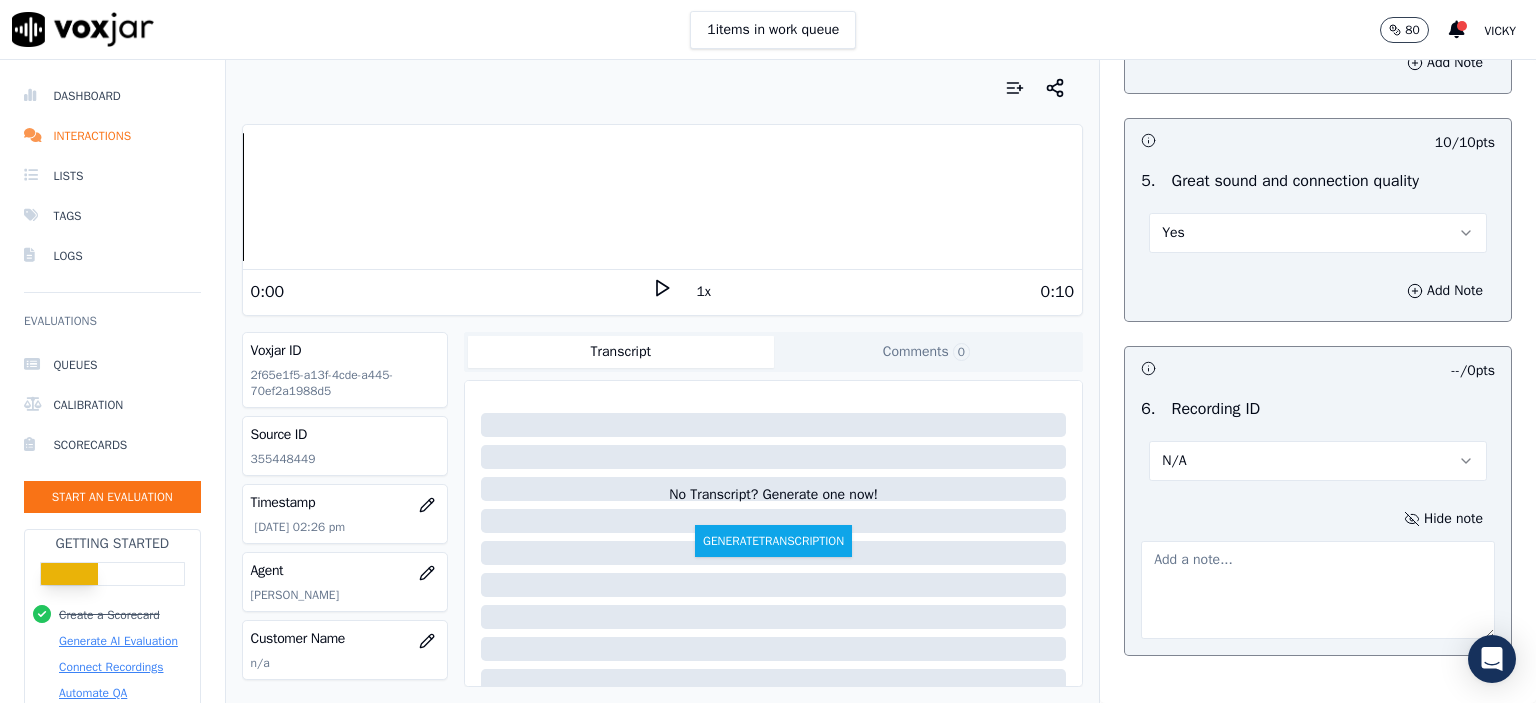 click on "Source ID   355448449" at bounding box center (345, 446) 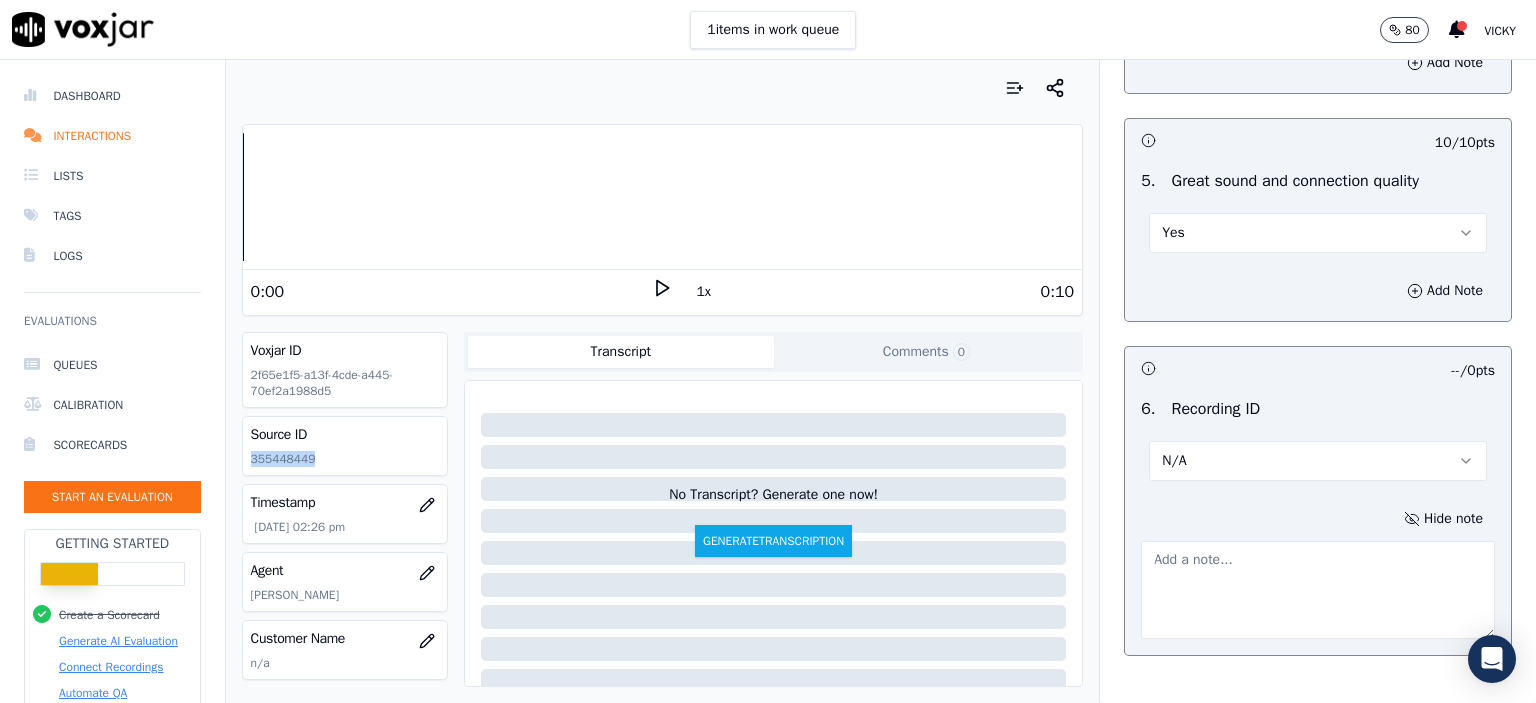 click on "Source ID   355448449" at bounding box center [345, 446] 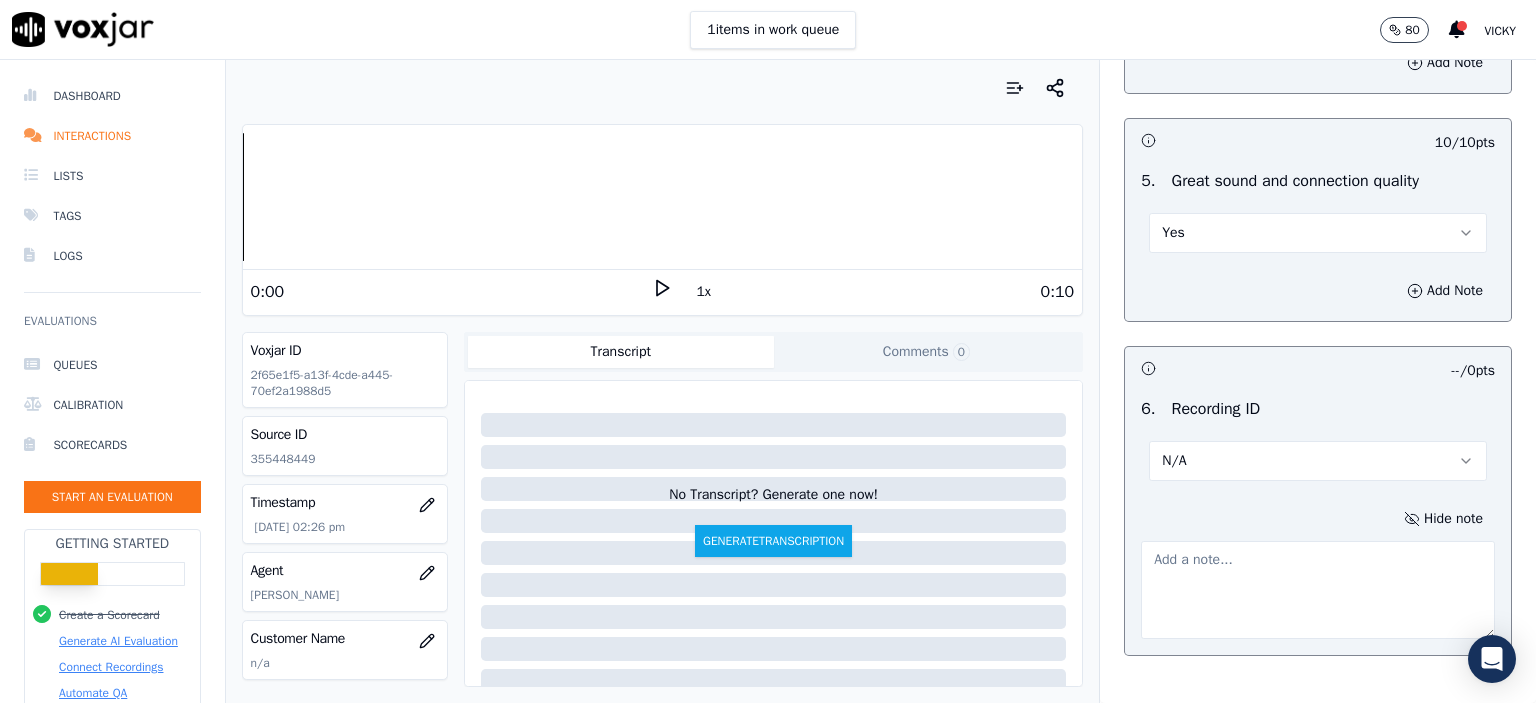 click at bounding box center (1318, 590) 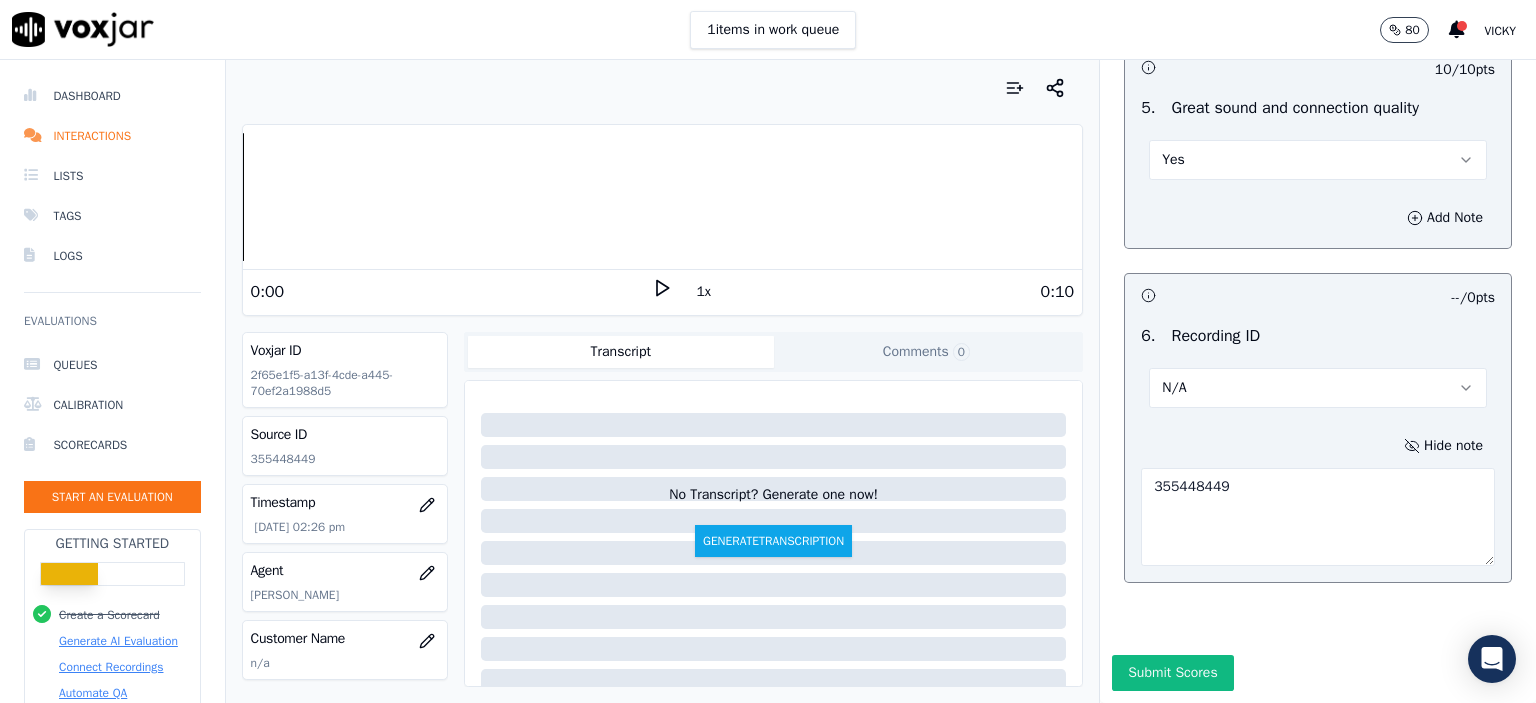 scroll, scrollTop: 3636, scrollLeft: 0, axis: vertical 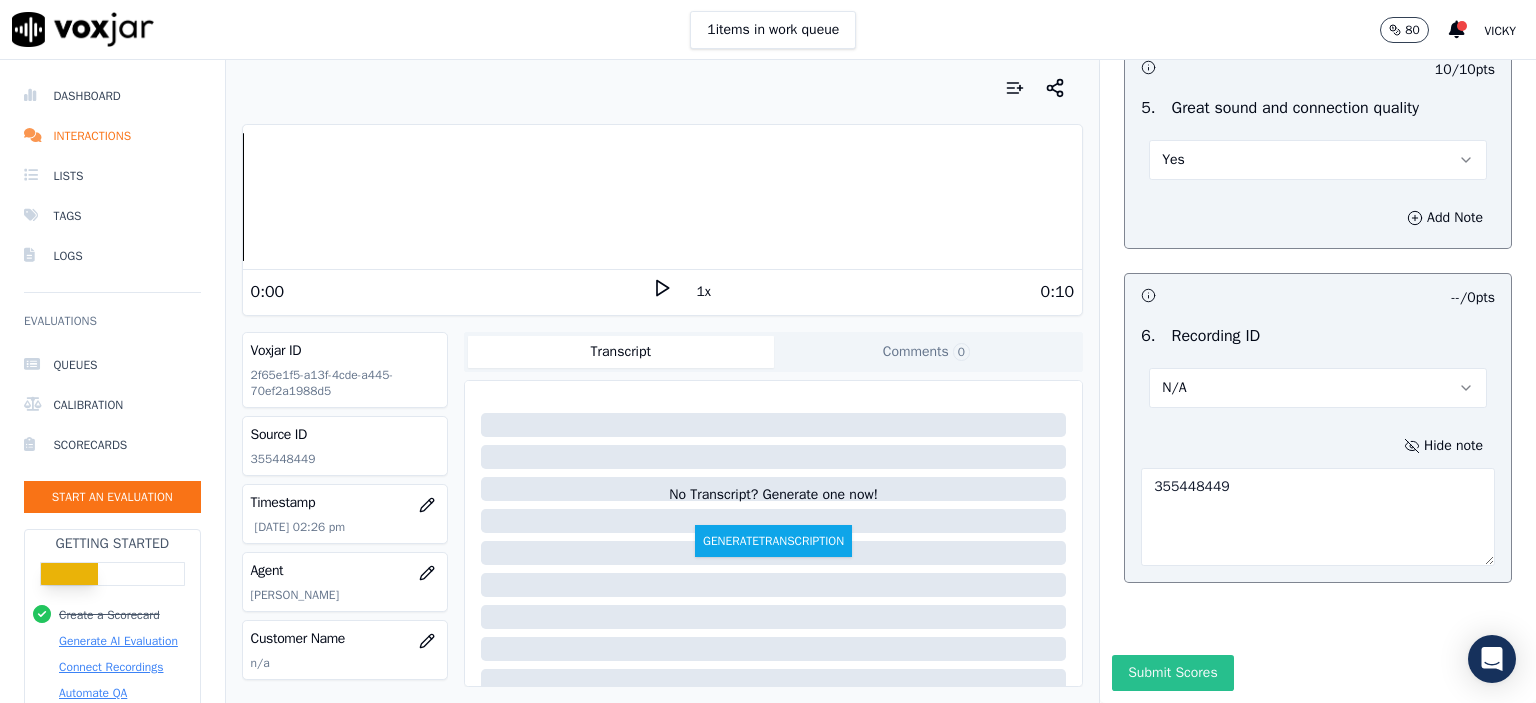type on "355448449" 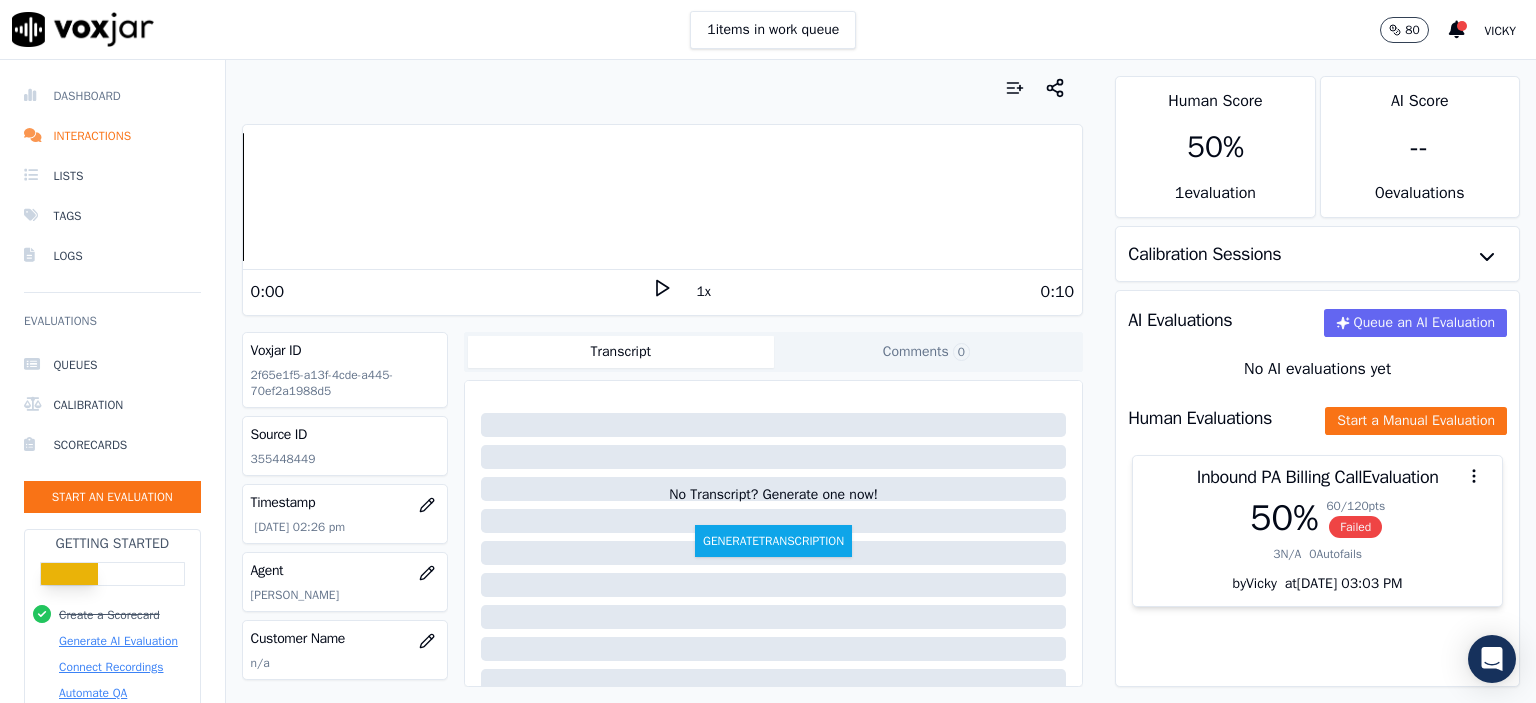 click on "Dashboard" at bounding box center [112, 96] 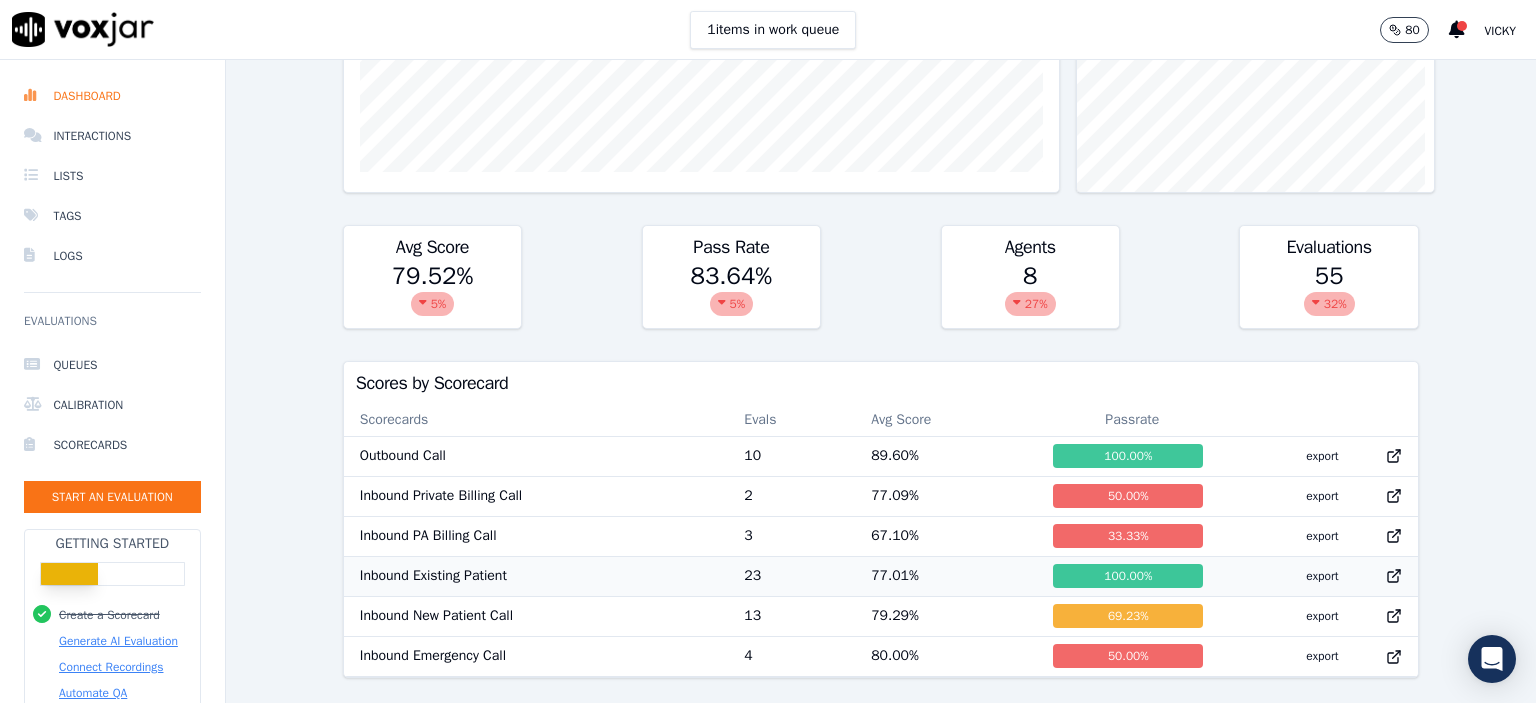 scroll, scrollTop: 898, scrollLeft: 0, axis: vertical 